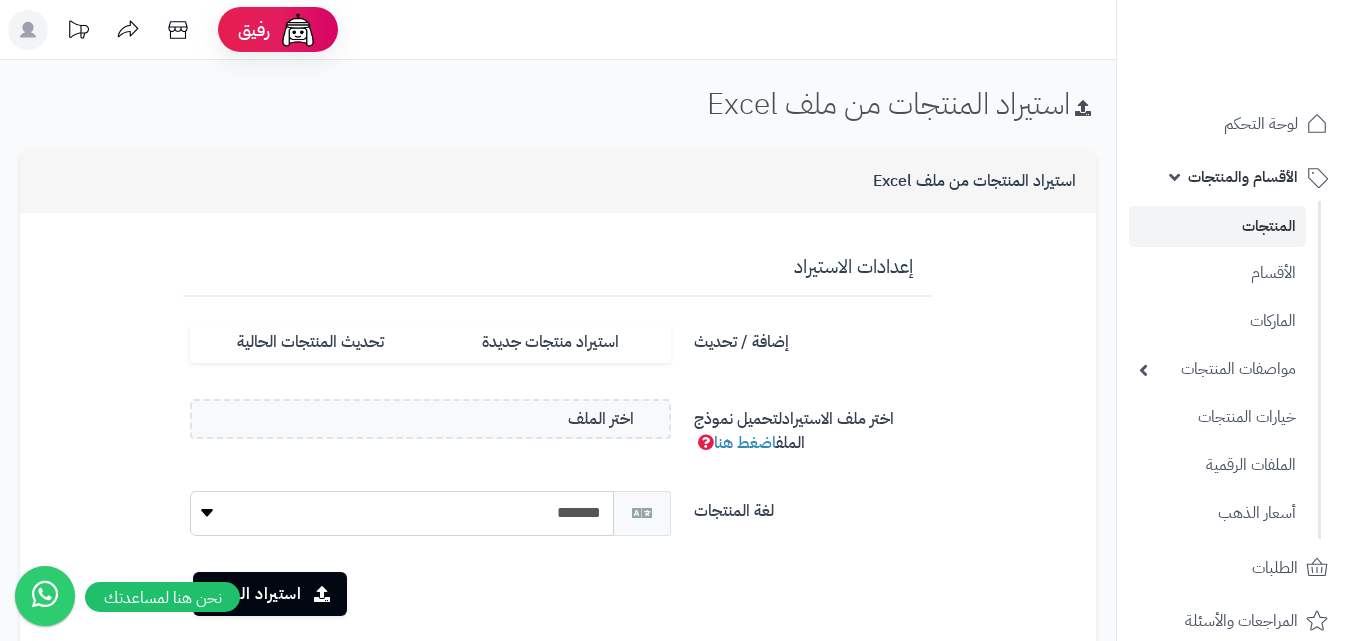 scroll, scrollTop: 200, scrollLeft: 0, axis: vertical 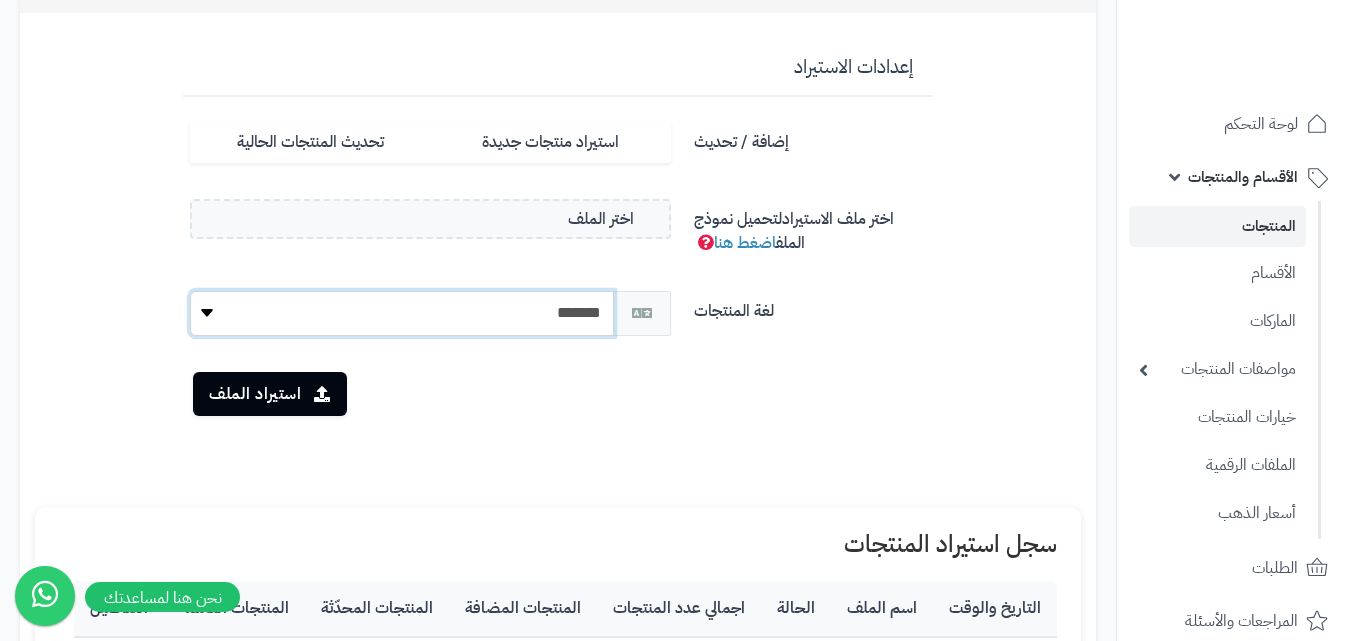 click on "******* *******" at bounding box center (402, 313) 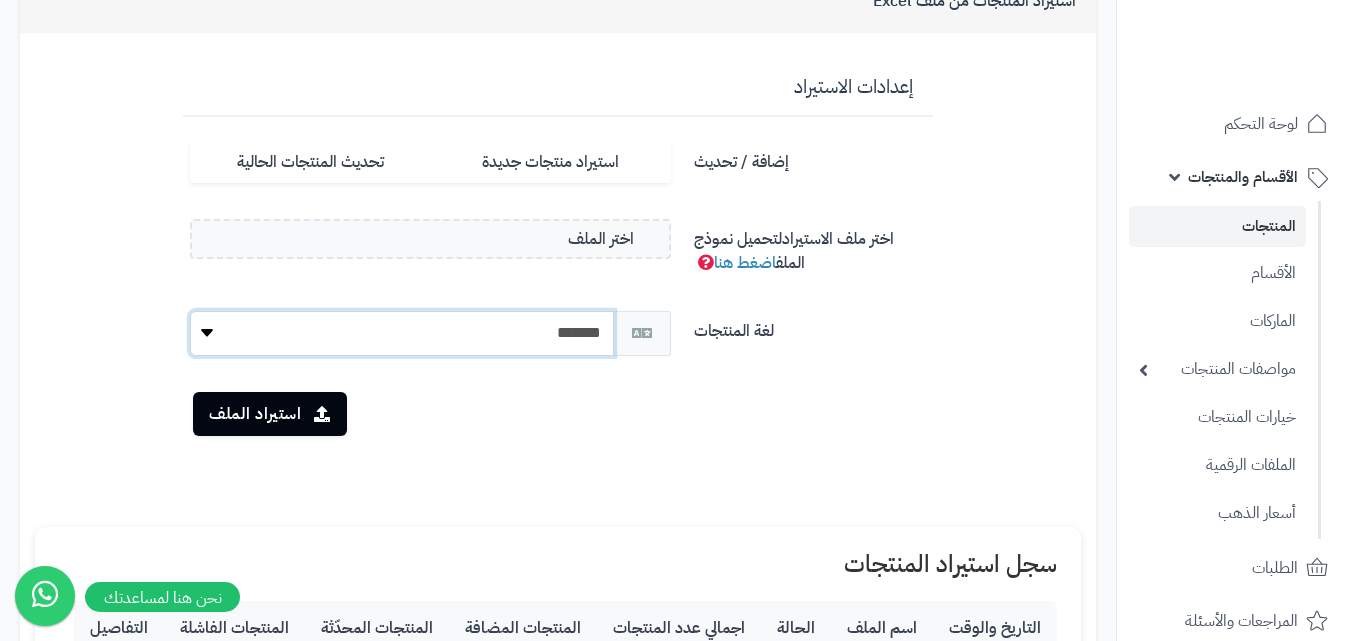 scroll, scrollTop: 149, scrollLeft: 0, axis: vertical 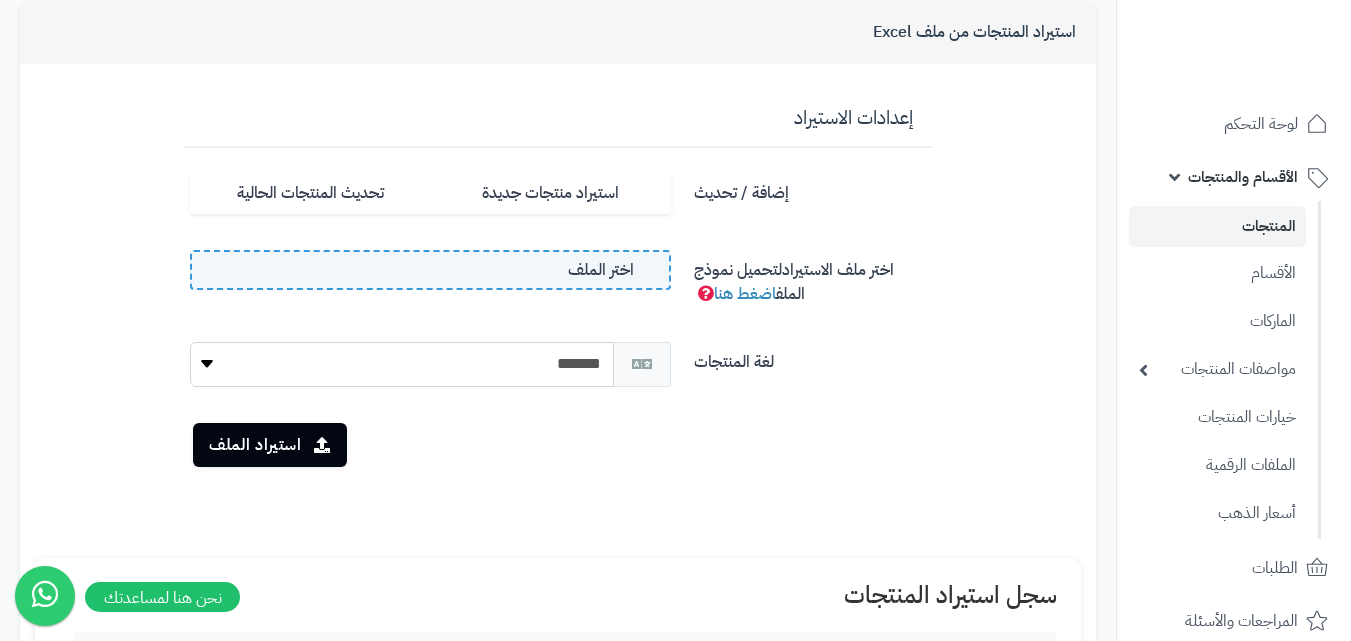 click on "اختر الملف" at bounding box center [430, 270] 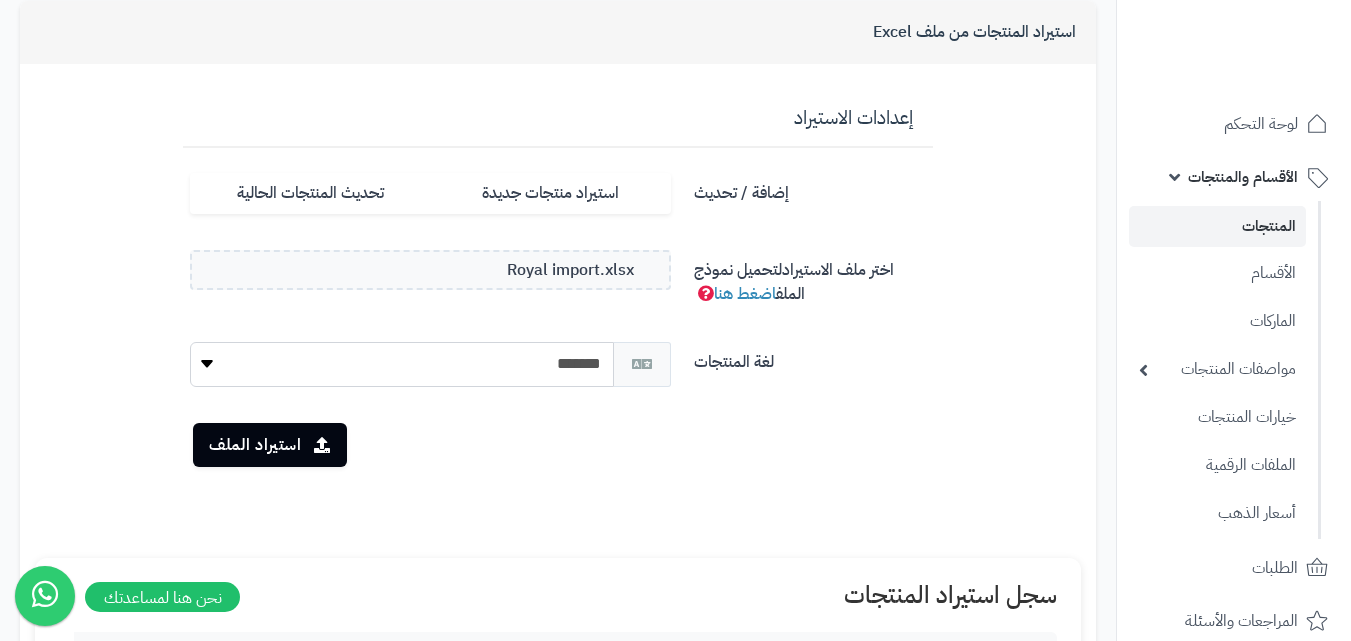 click on "استيراد الملف" at bounding box center (558, 445) 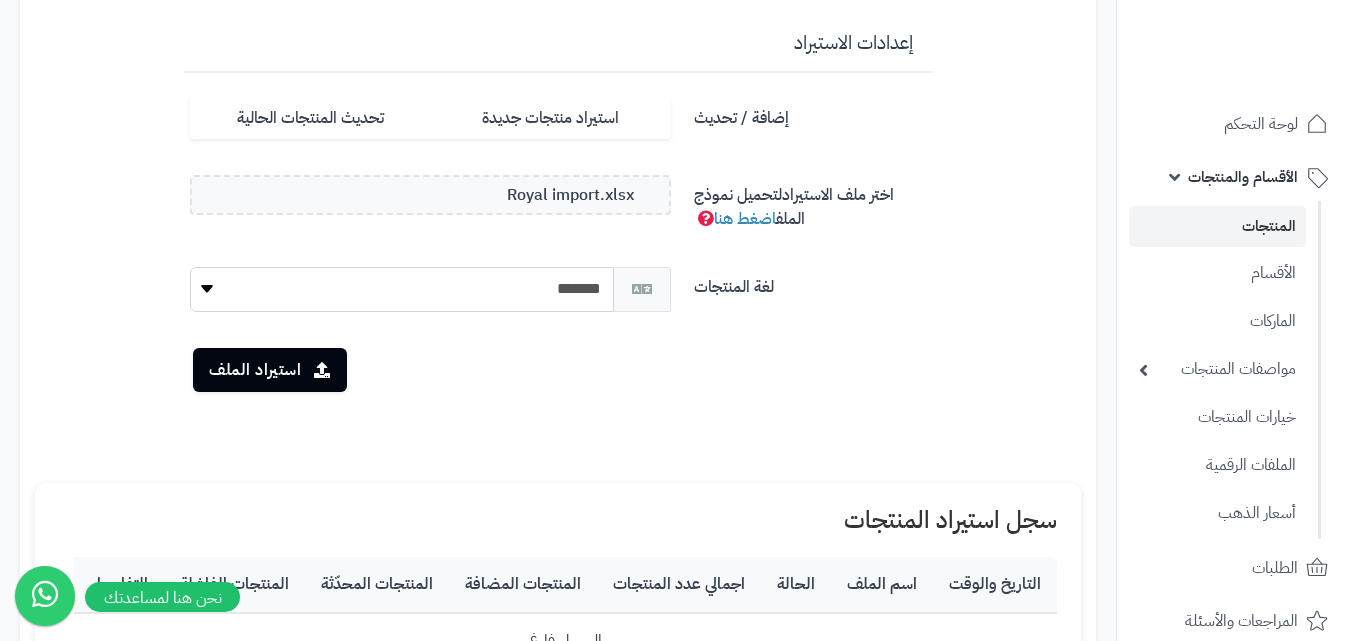 scroll, scrollTop: 349, scrollLeft: 0, axis: vertical 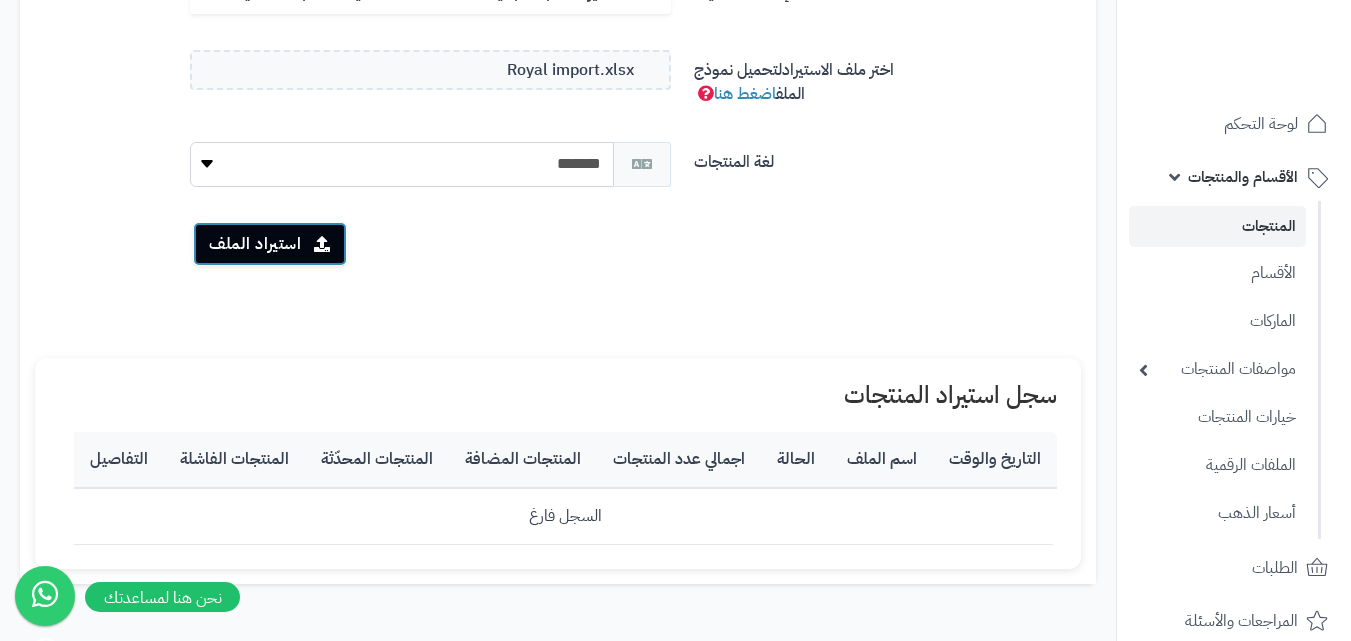 click on "استيراد الملف" at bounding box center (270, 244) 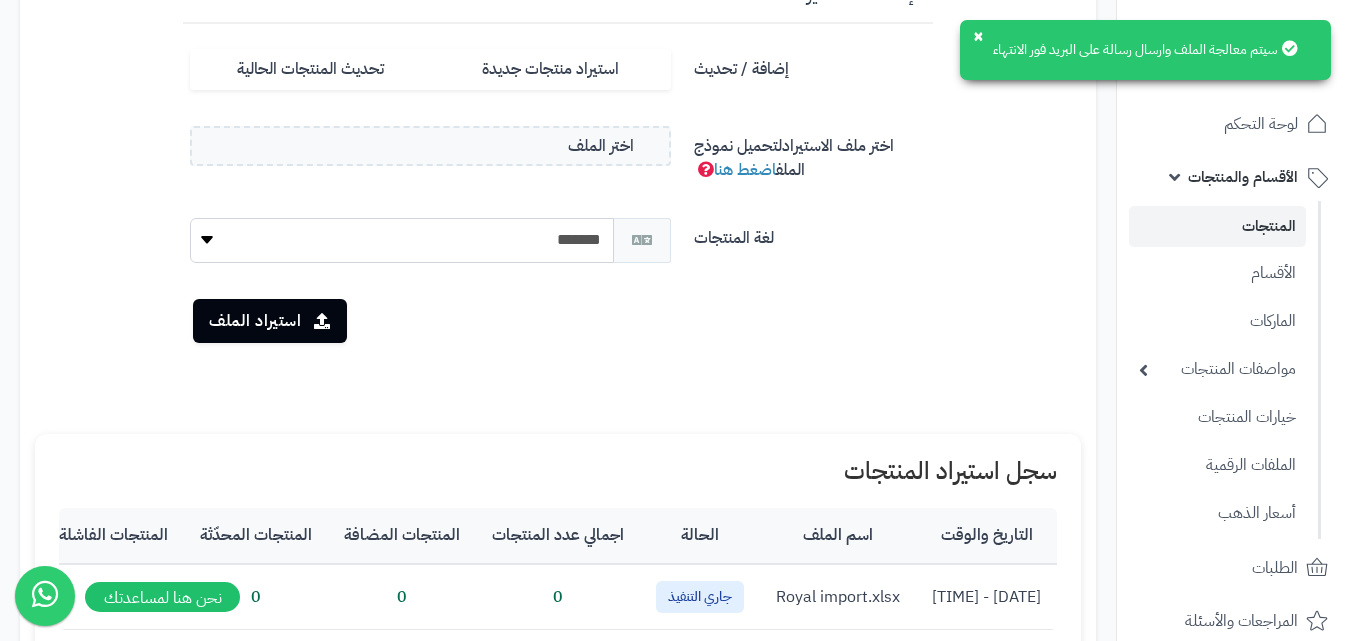 scroll, scrollTop: 400, scrollLeft: 0, axis: vertical 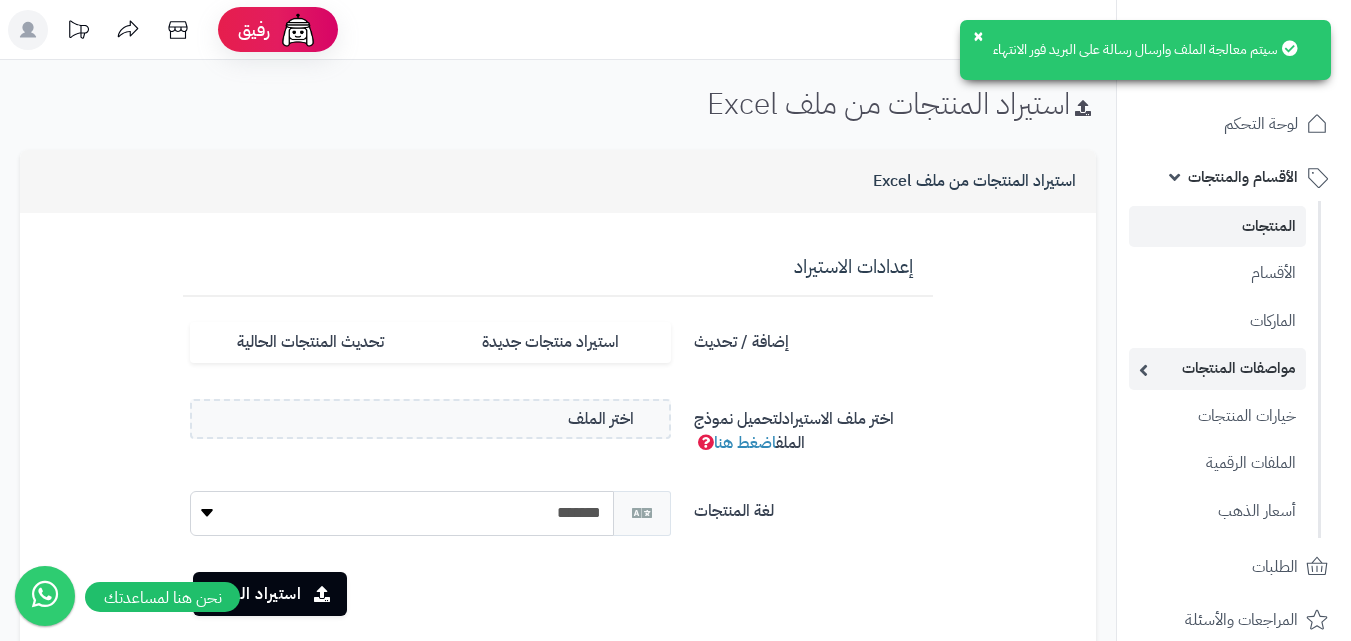click on "مواصفات المنتجات" at bounding box center [1217, 368] 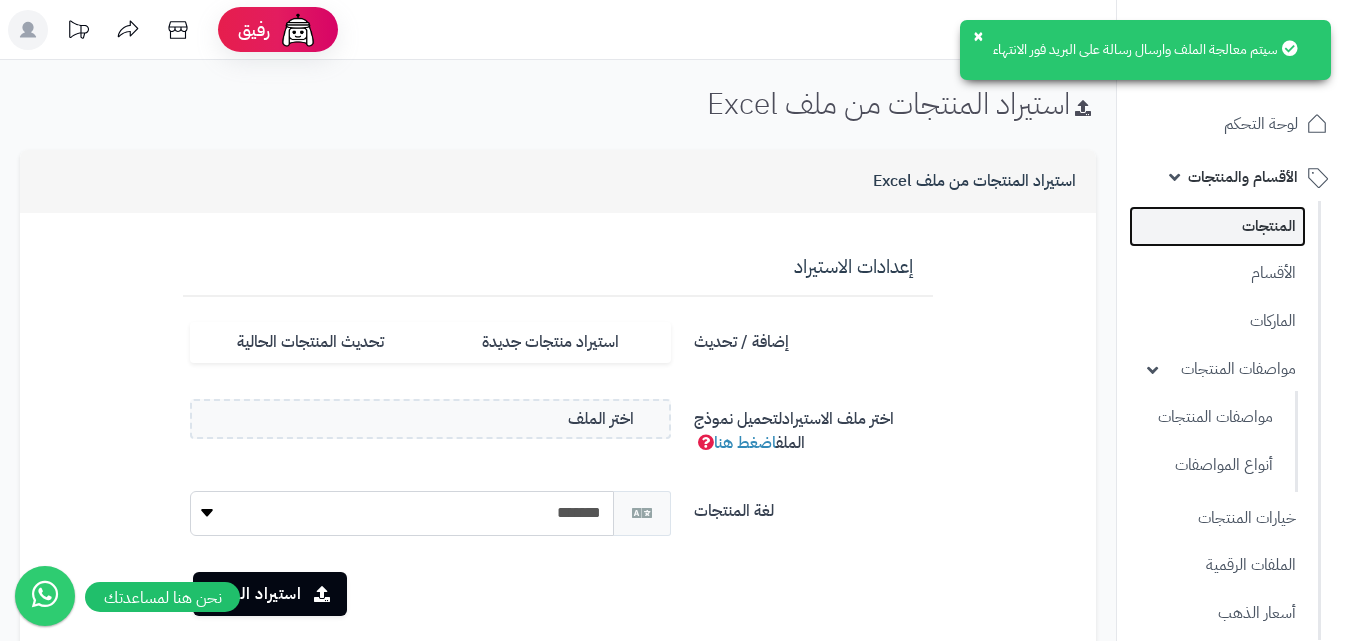 click on "المنتجات" at bounding box center (1217, 226) 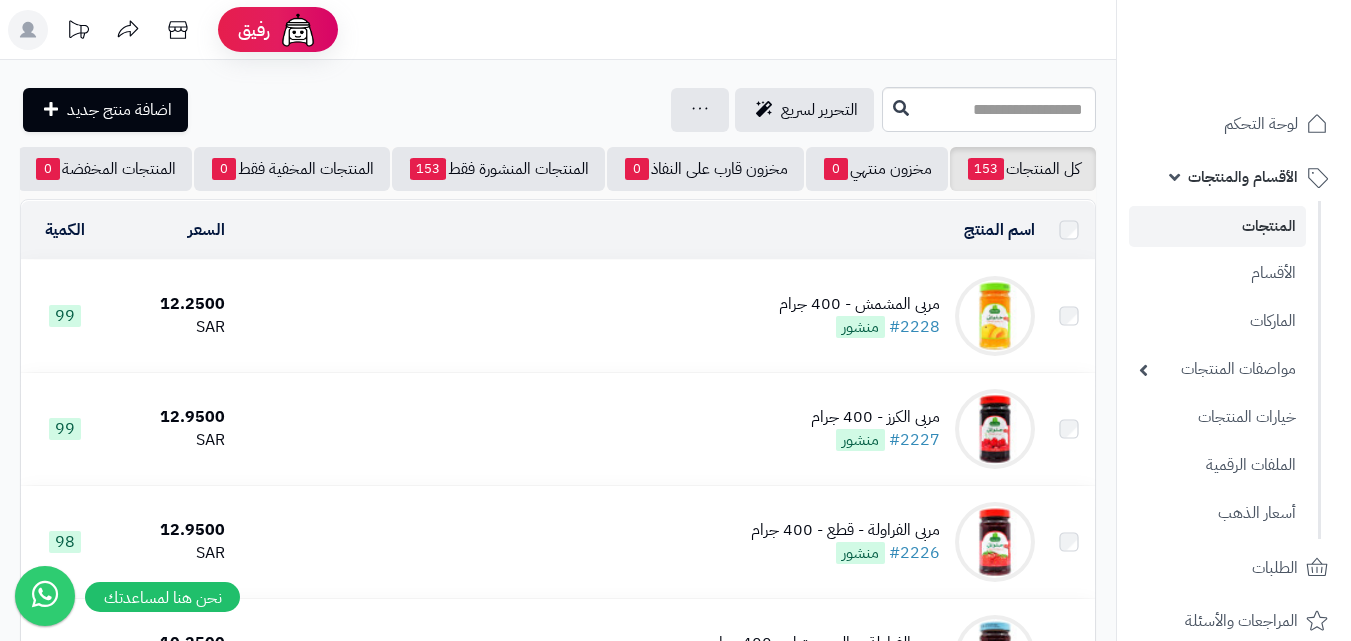 click on "جرد مخزون المنتجات    جرد مخزون الخيارات فقط   تعديل أسعار المنتجات   الملصقات   تصدير المنتجات   استيراد/تحديث المنتجات   اكسل تحديث الكميات   سجل المخزون
المنتجات المحذوفة" at bounding box center [700, 110] 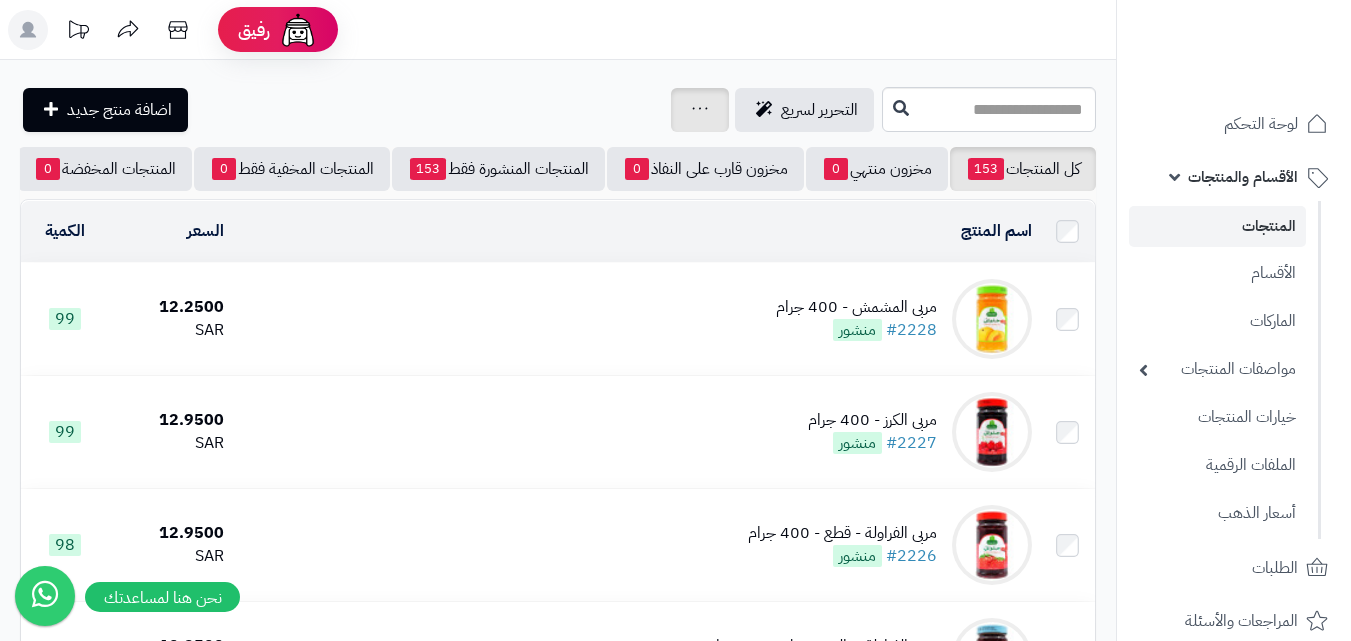 click on "جرد مخزون المنتجات    جرد مخزون الخيارات فقط   تعديل أسعار المنتجات   الملصقات   تصدير المنتجات   استيراد/تحديث المنتجات   اكسل تحديث الكميات   سجل المخزون
المنتجات المحذوفة" at bounding box center [700, 110] 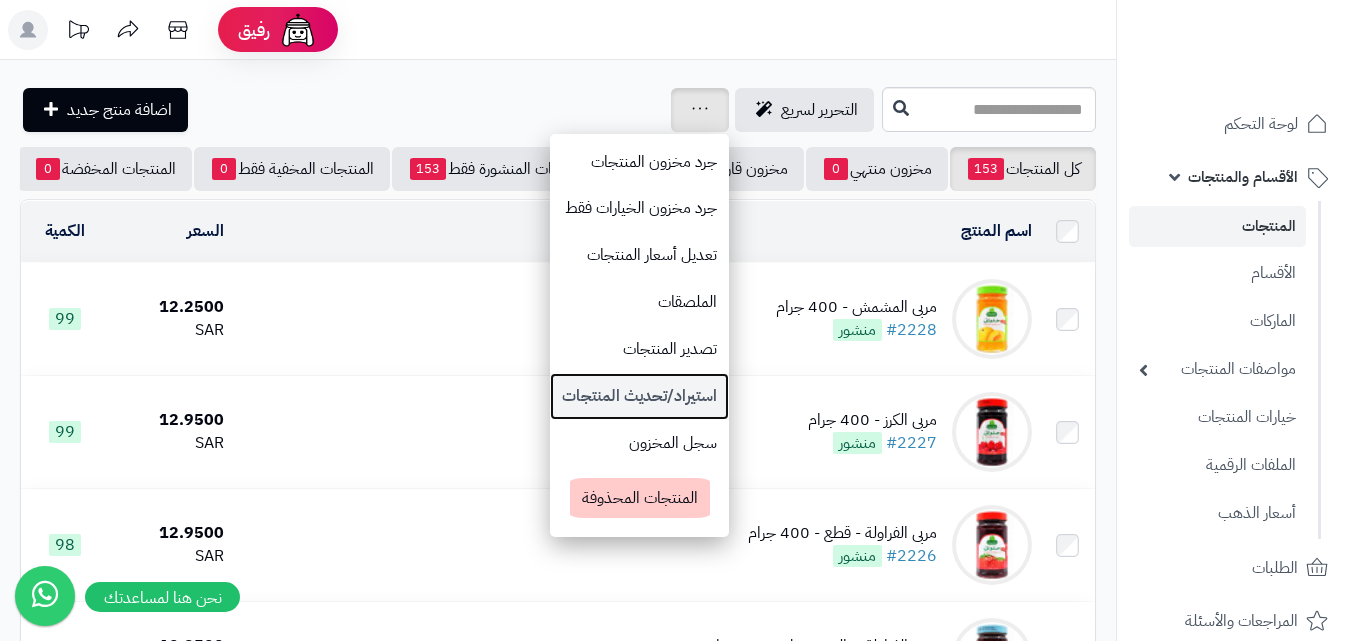 click on "استيراد/تحديث المنتجات" at bounding box center (639, 396) 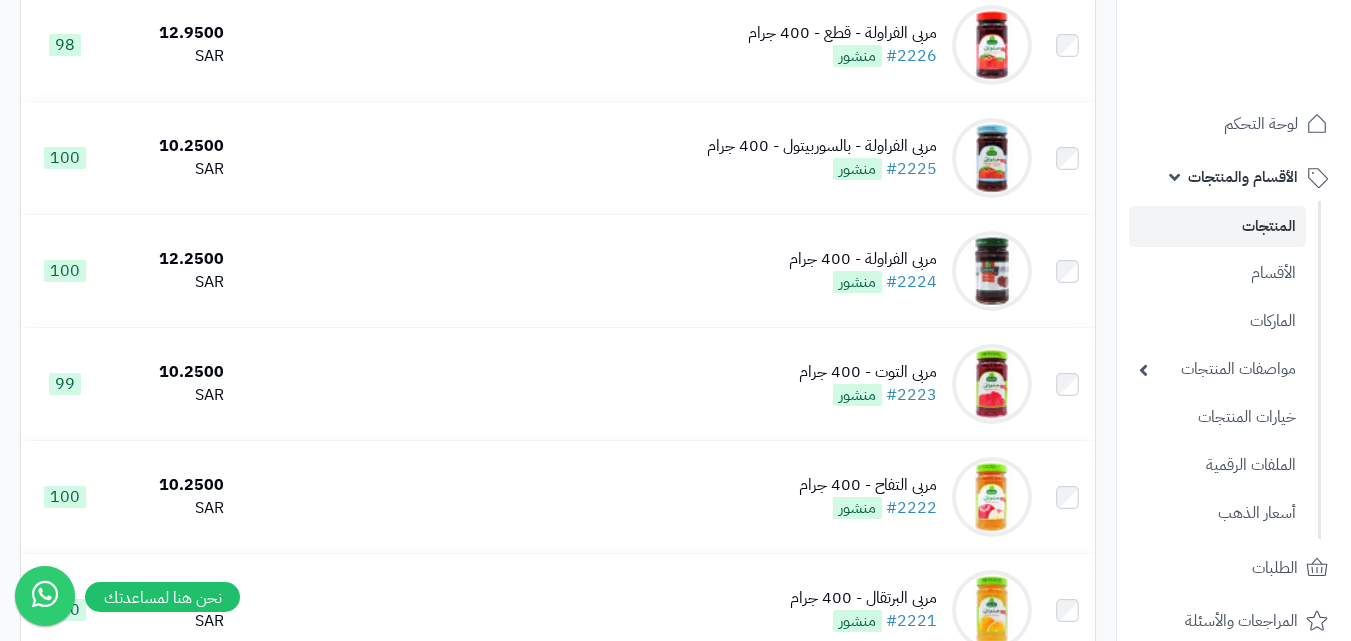 scroll, scrollTop: 606, scrollLeft: 0, axis: vertical 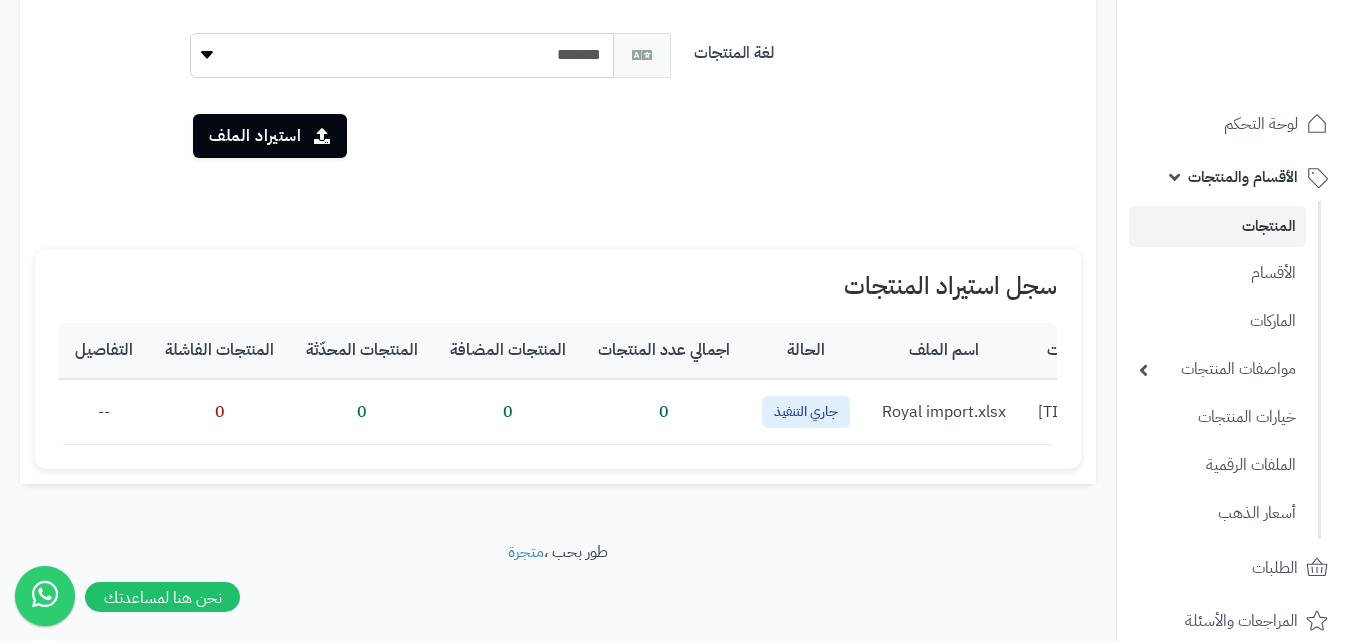 click on "--" at bounding box center (104, 411) 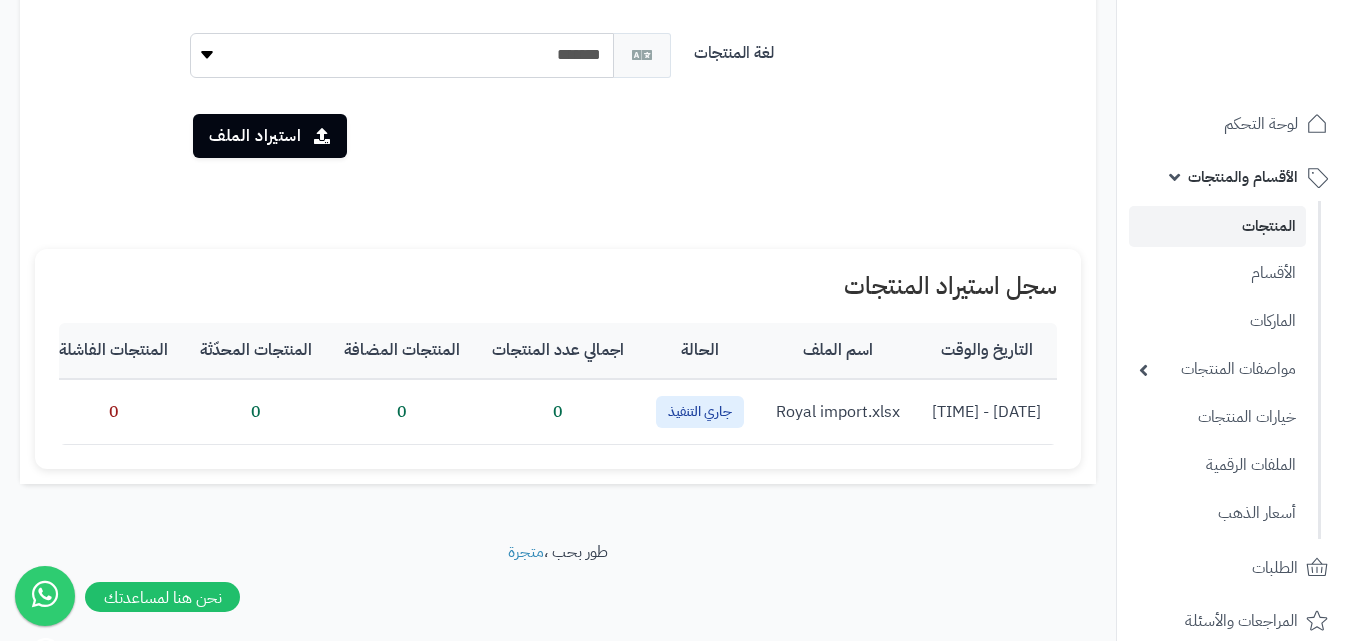 click on "**********" at bounding box center [558, 71] 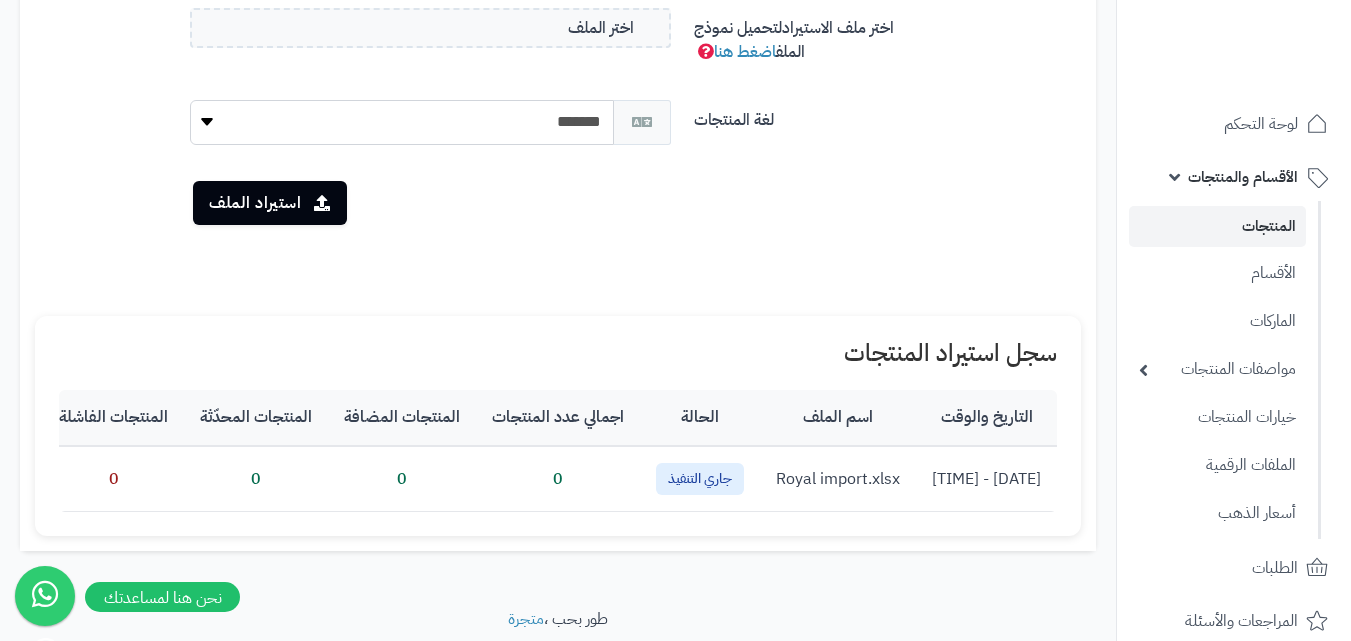 scroll, scrollTop: 473, scrollLeft: 0, axis: vertical 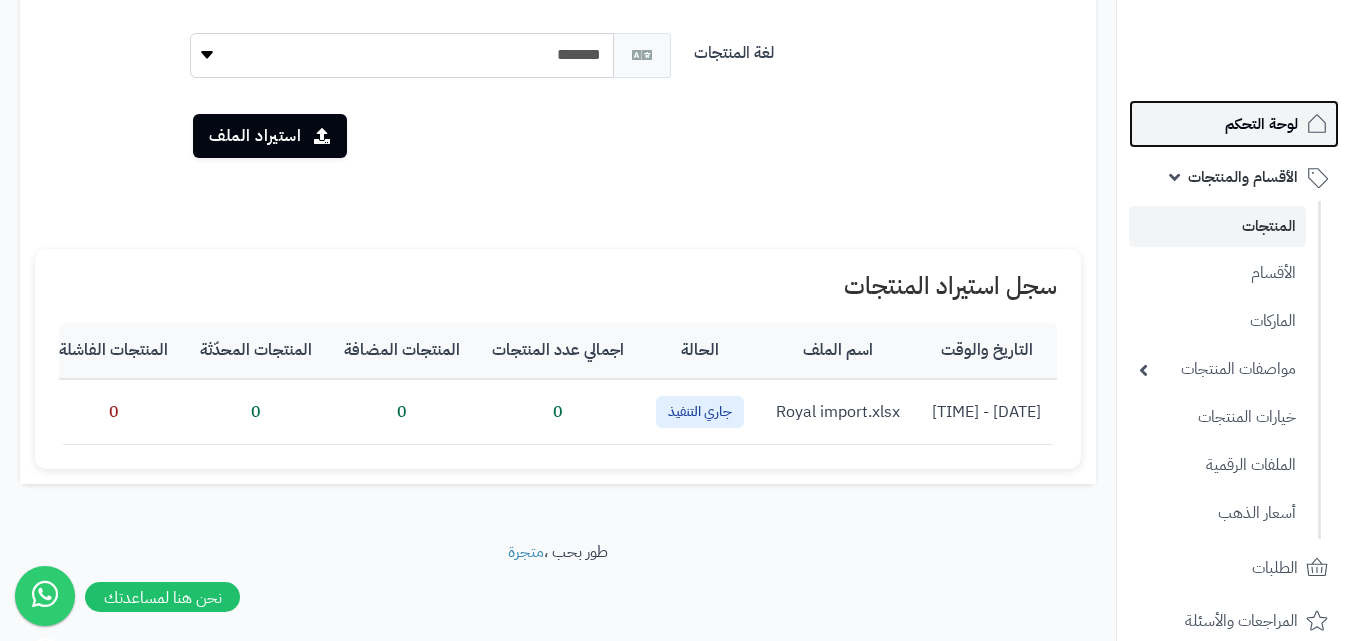 click on "لوحة التحكم" at bounding box center [1261, 124] 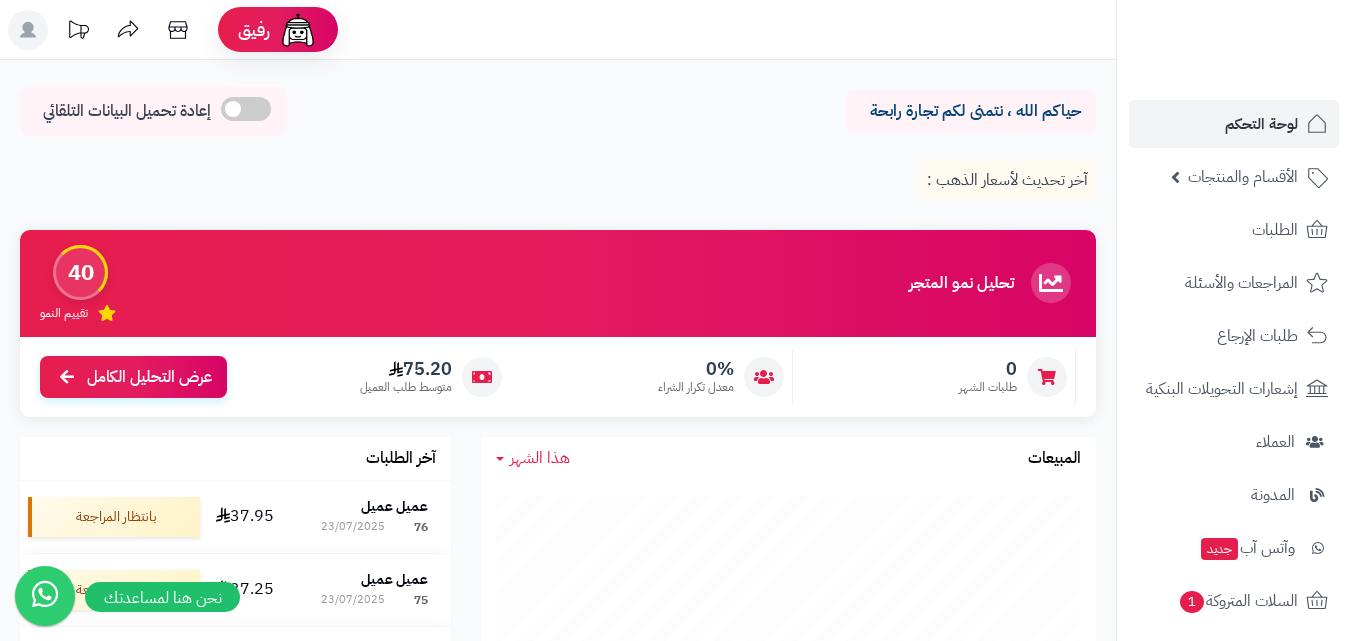 scroll, scrollTop: 0, scrollLeft: 0, axis: both 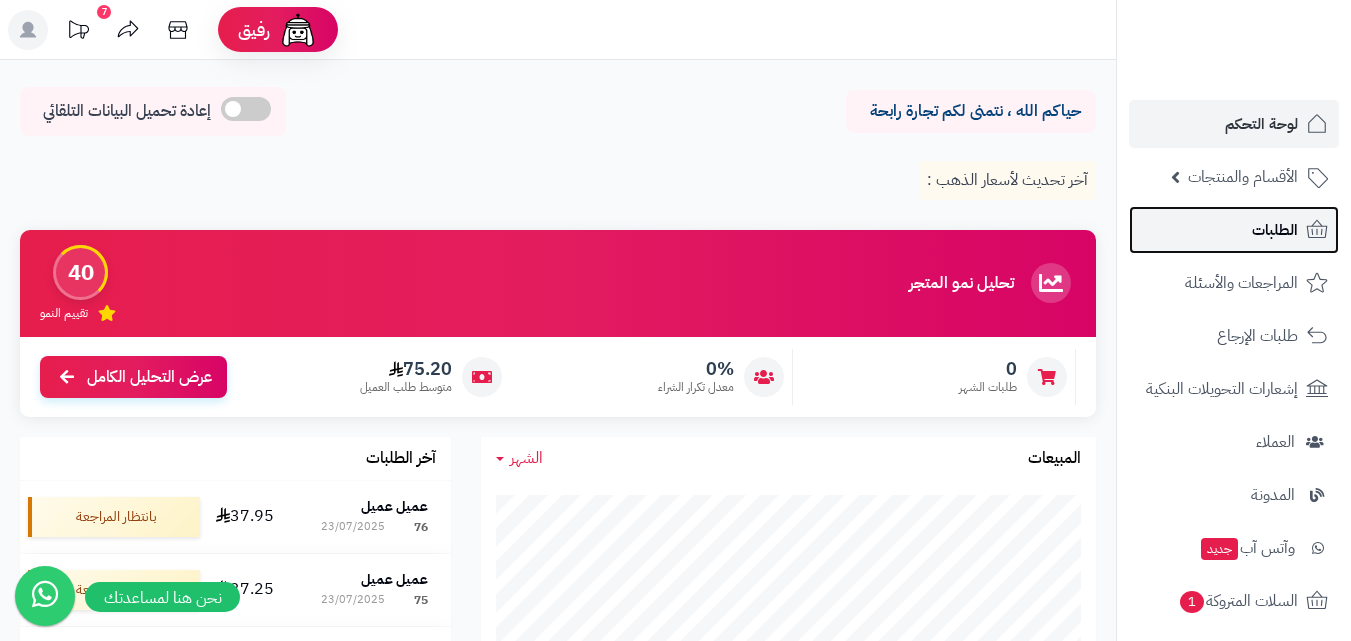 click on "الطلبات" at bounding box center [1234, 230] 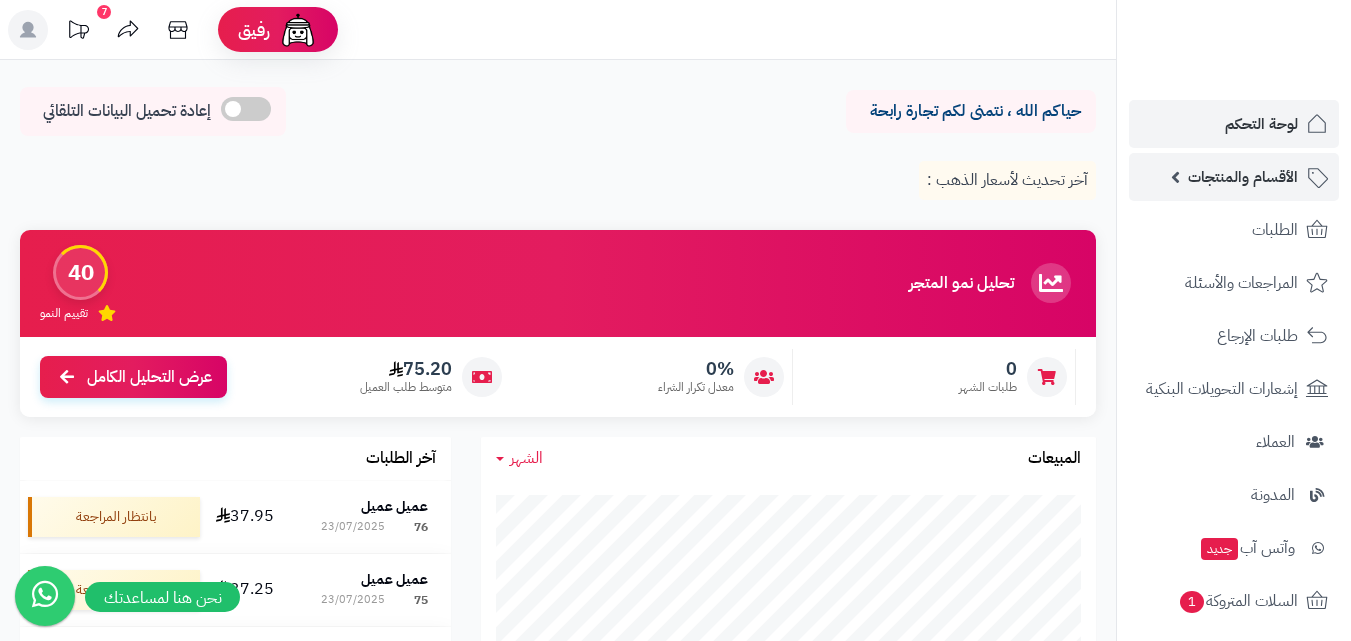 click on "الأقسام والمنتجات" at bounding box center (1243, 177) 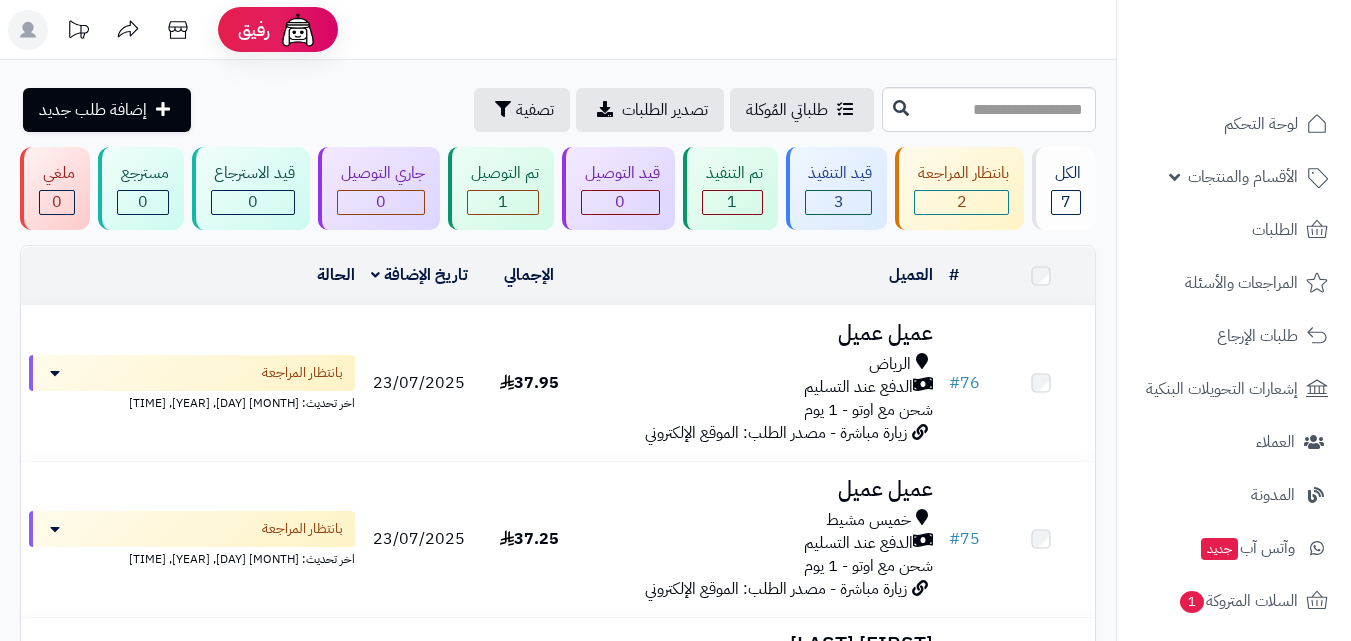 scroll, scrollTop: 0, scrollLeft: 0, axis: both 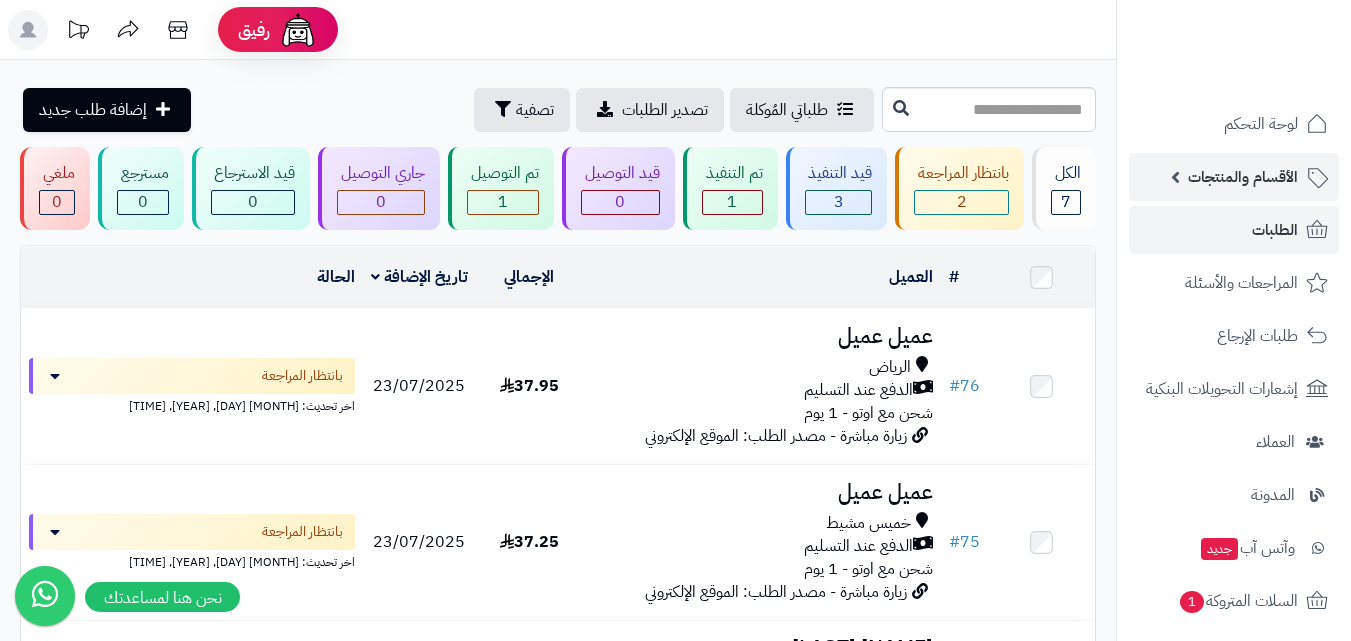 click on "الأقسام والمنتجات" at bounding box center (1234, 177) 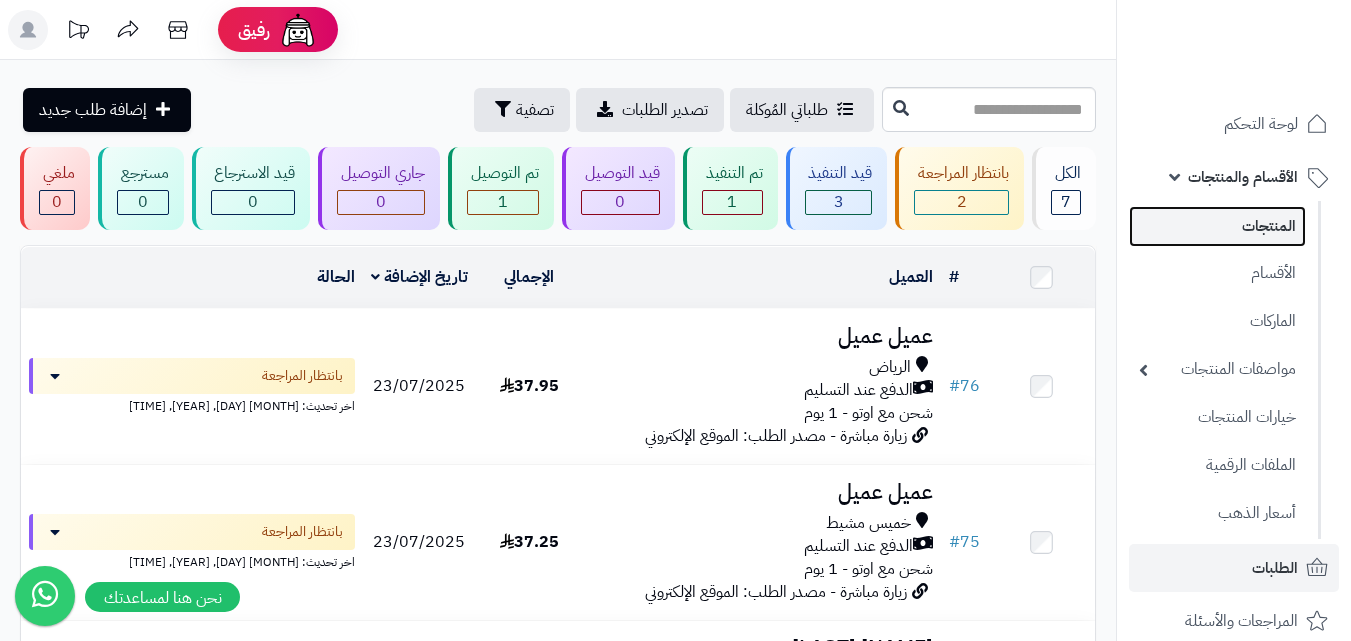 click on "المنتجات" at bounding box center (1217, 226) 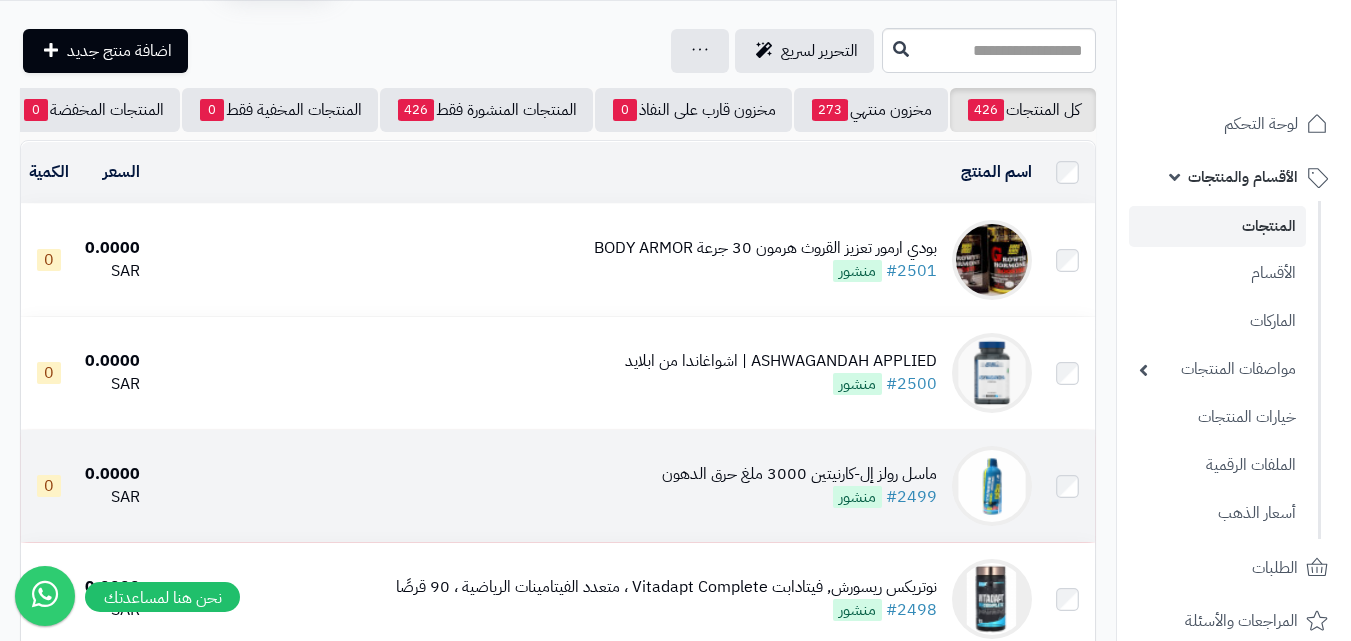 scroll, scrollTop: 0, scrollLeft: 0, axis: both 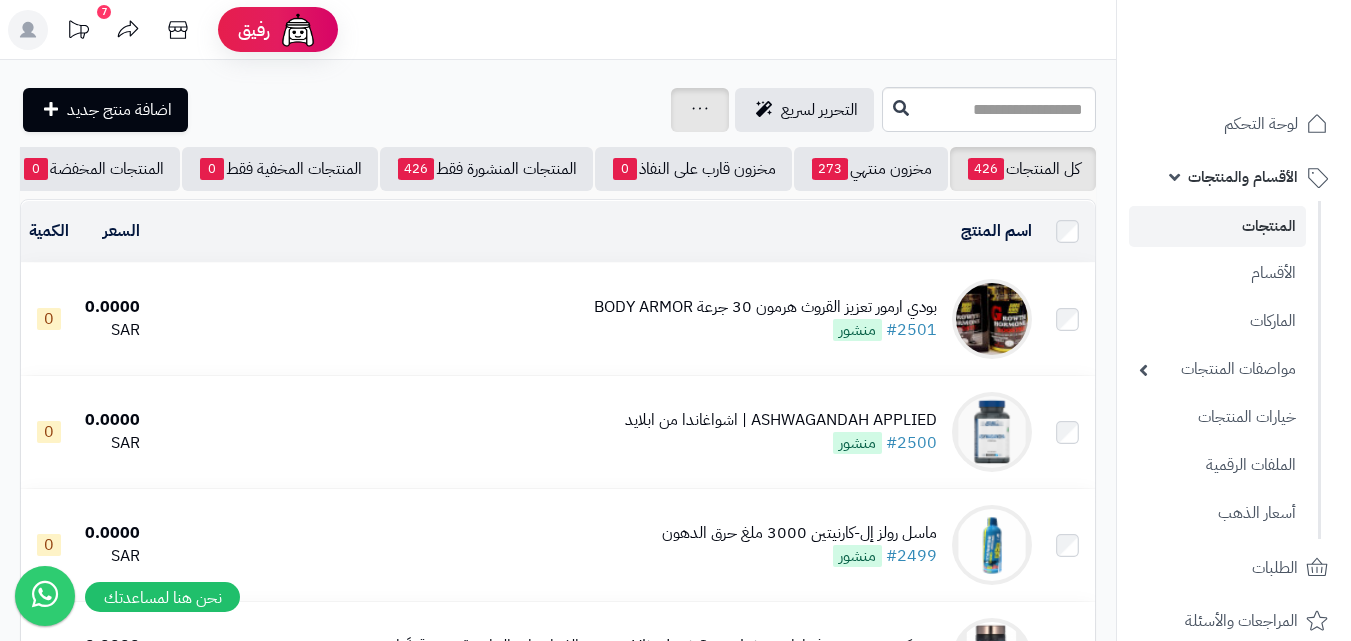 click at bounding box center [700, 110] 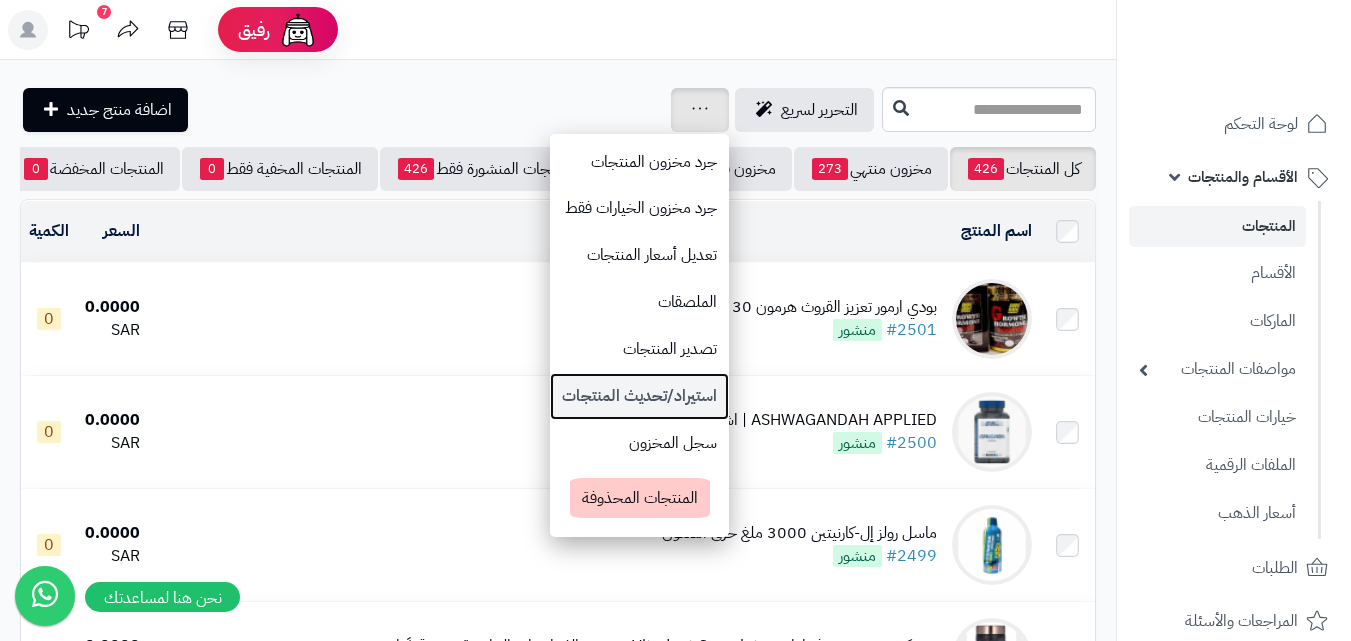 click on "استيراد/تحديث المنتجات" at bounding box center (639, 396) 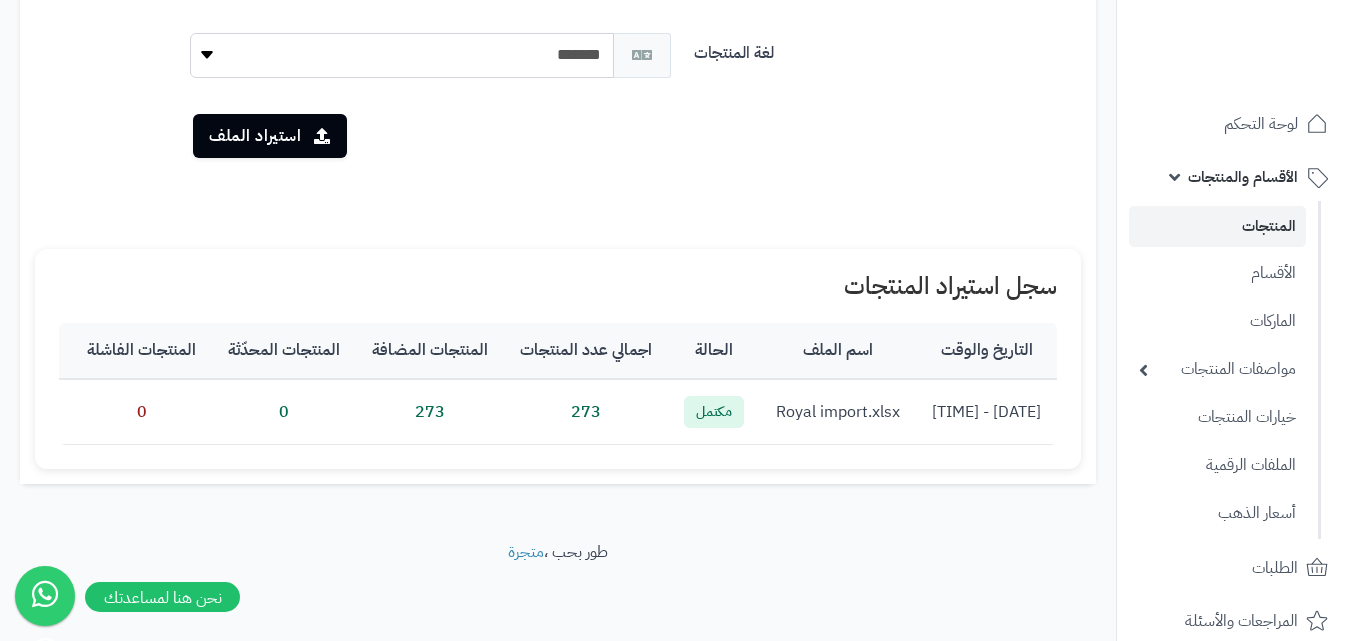 scroll, scrollTop: 473, scrollLeft: 0, axis: vertical 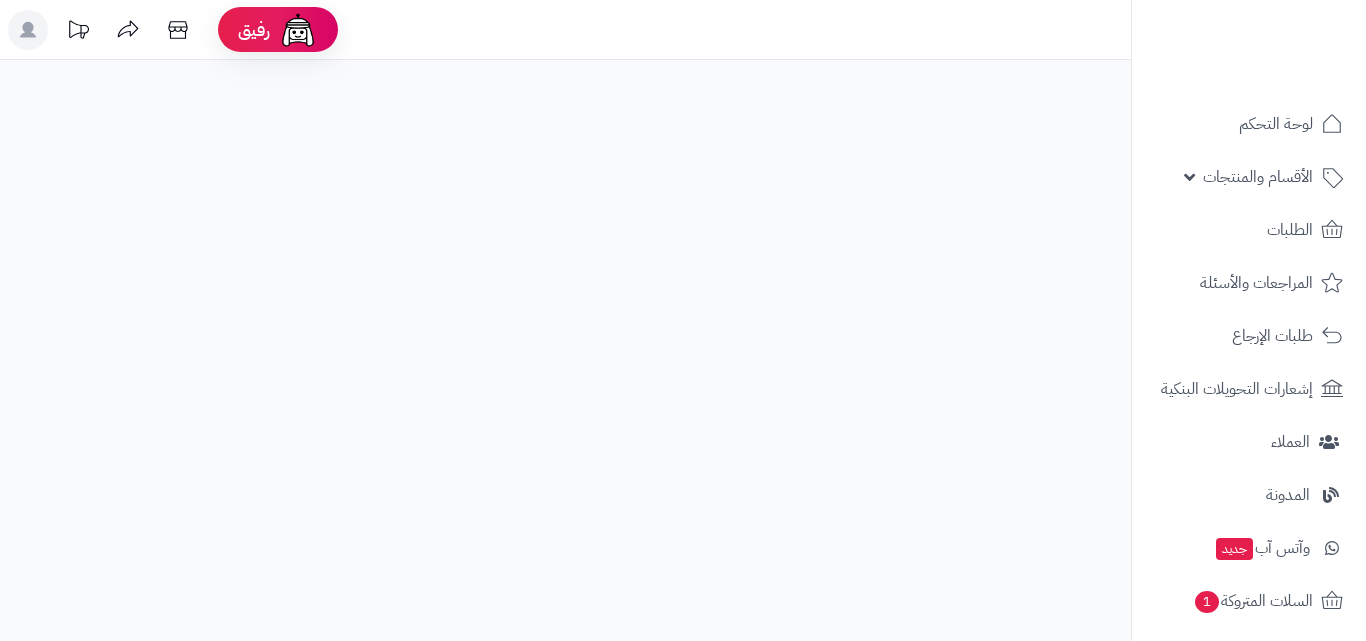 select 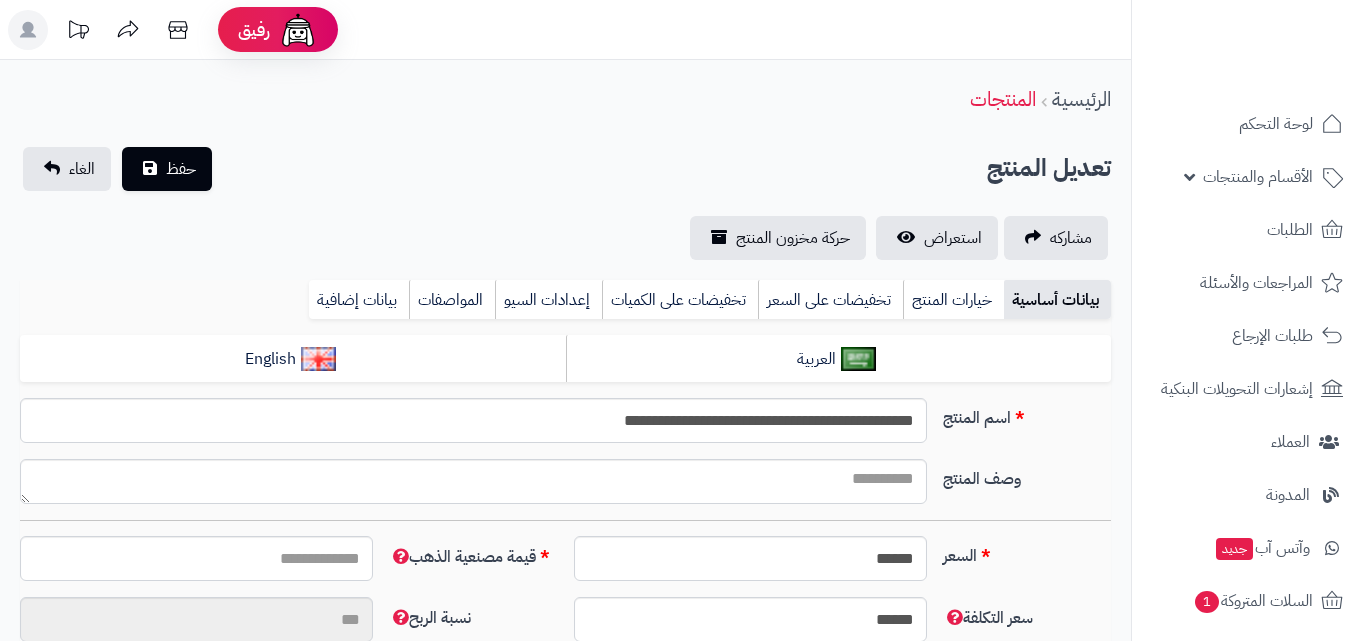 type on "*****" 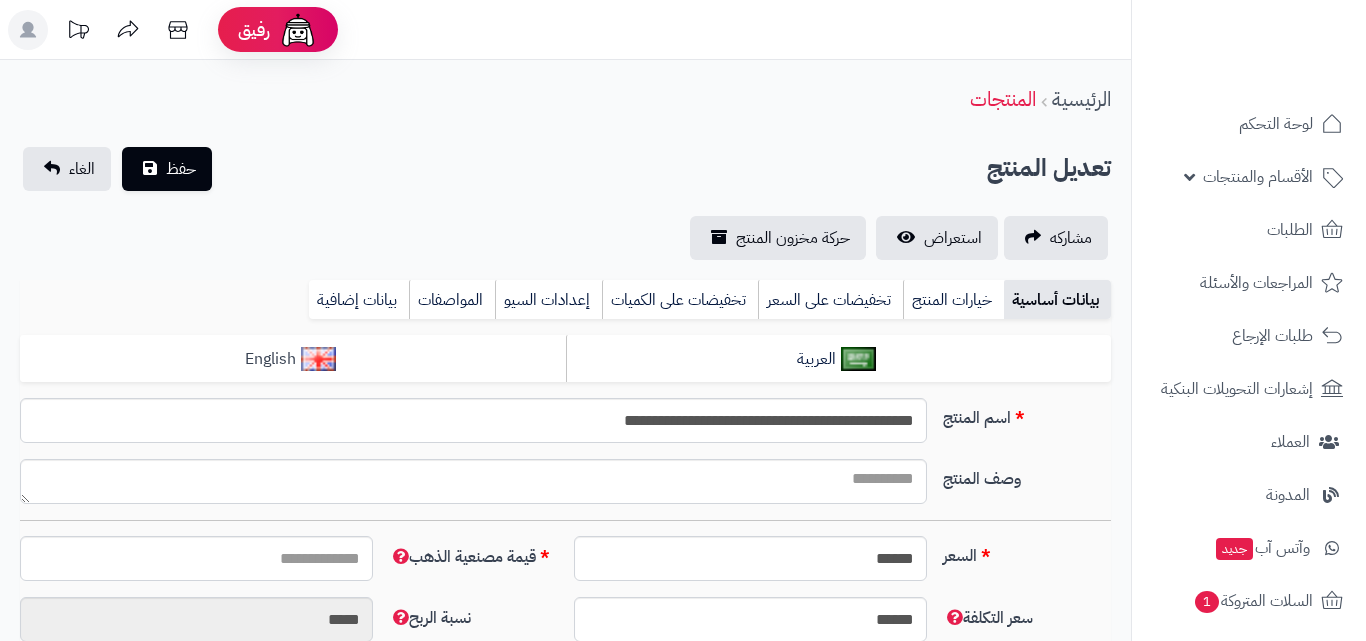 type on "****" 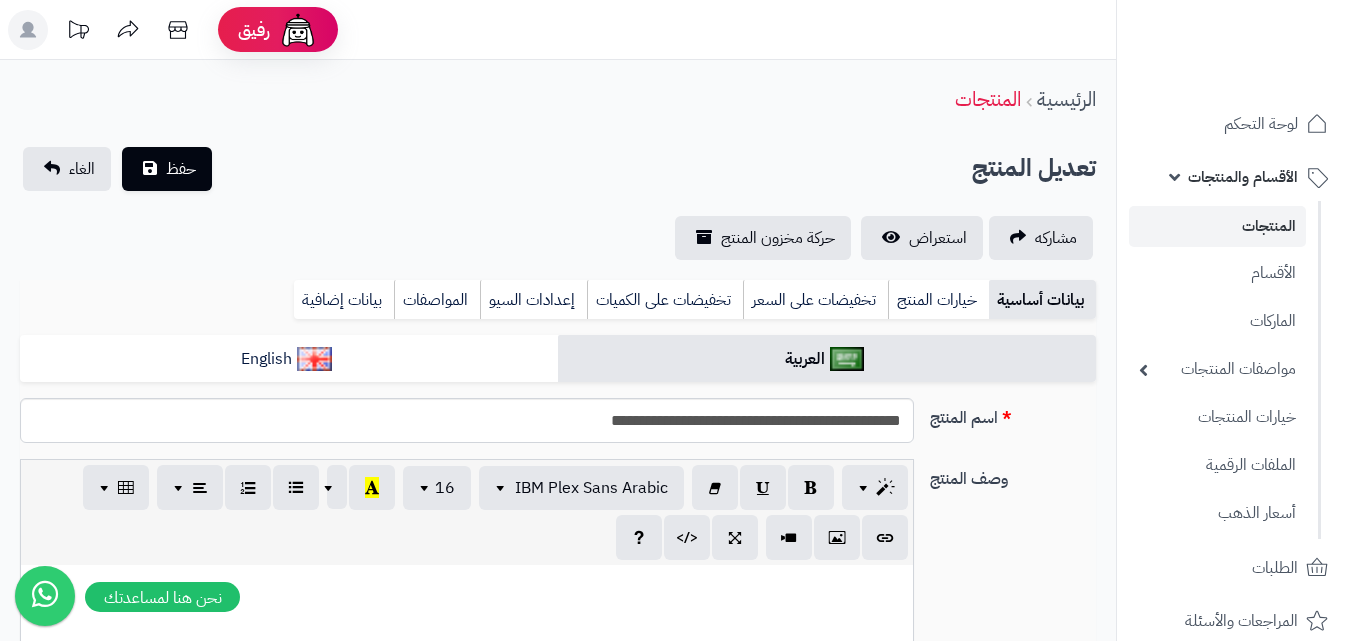 scroll, scrollTop: 873, scrollLeft: 0, axis: vertical 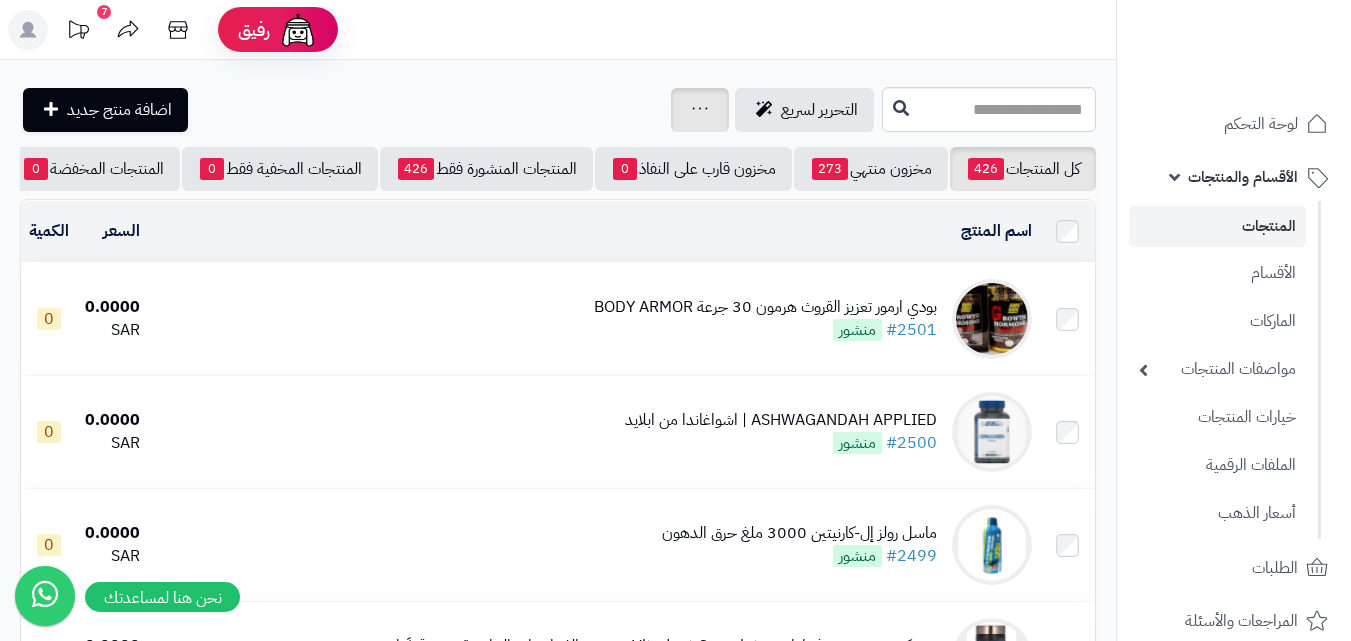click at bounding box center [700, 110] 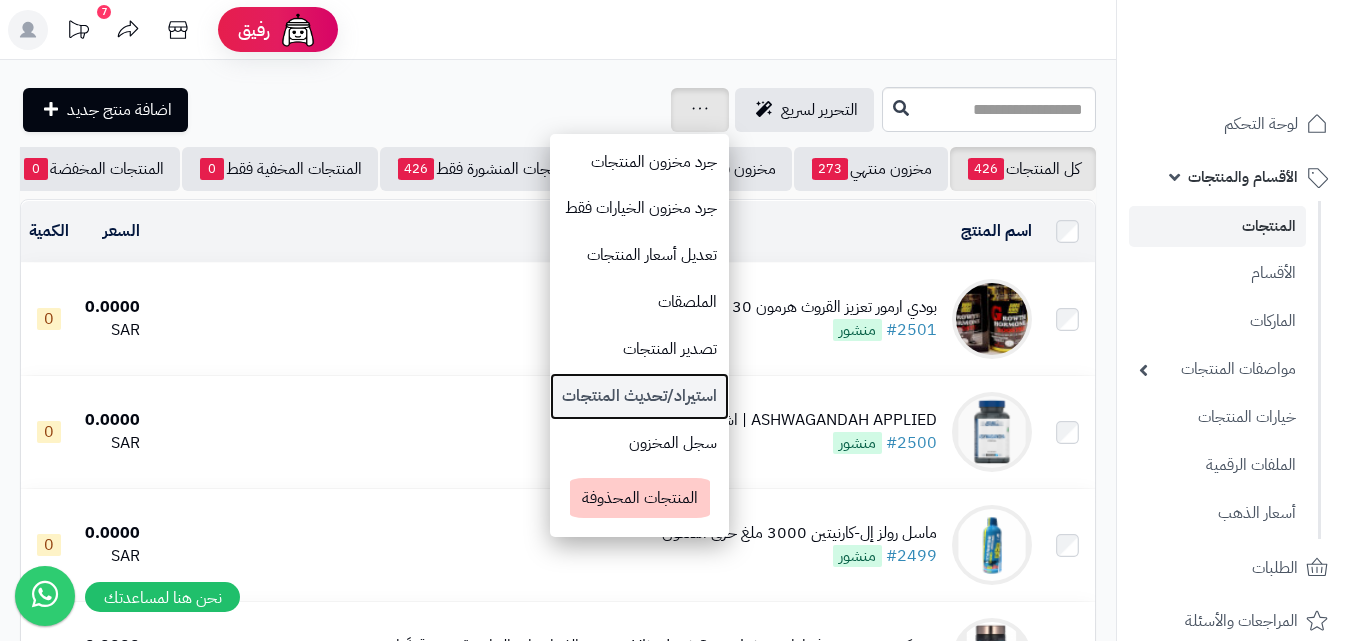 click on "استيراد/تحديث المنتجات" at bounding box center [639, 396] 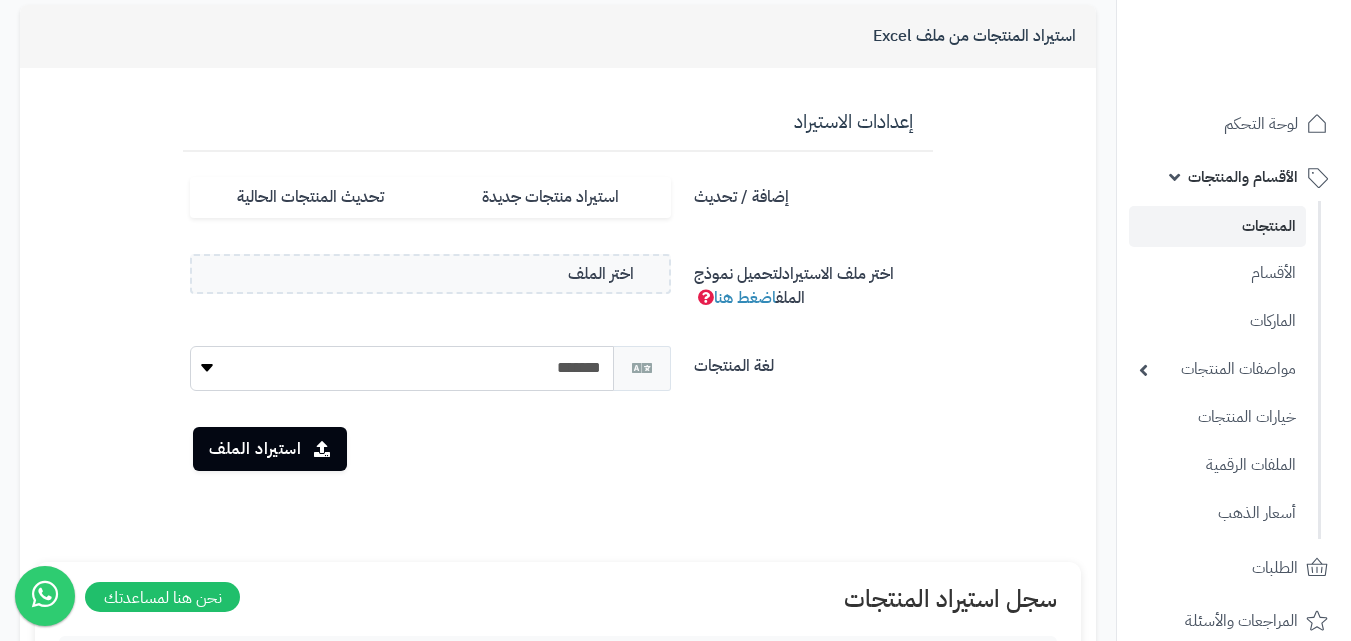 scroll, scrollTop: 473, scrollLeft: 0, axis: vertical 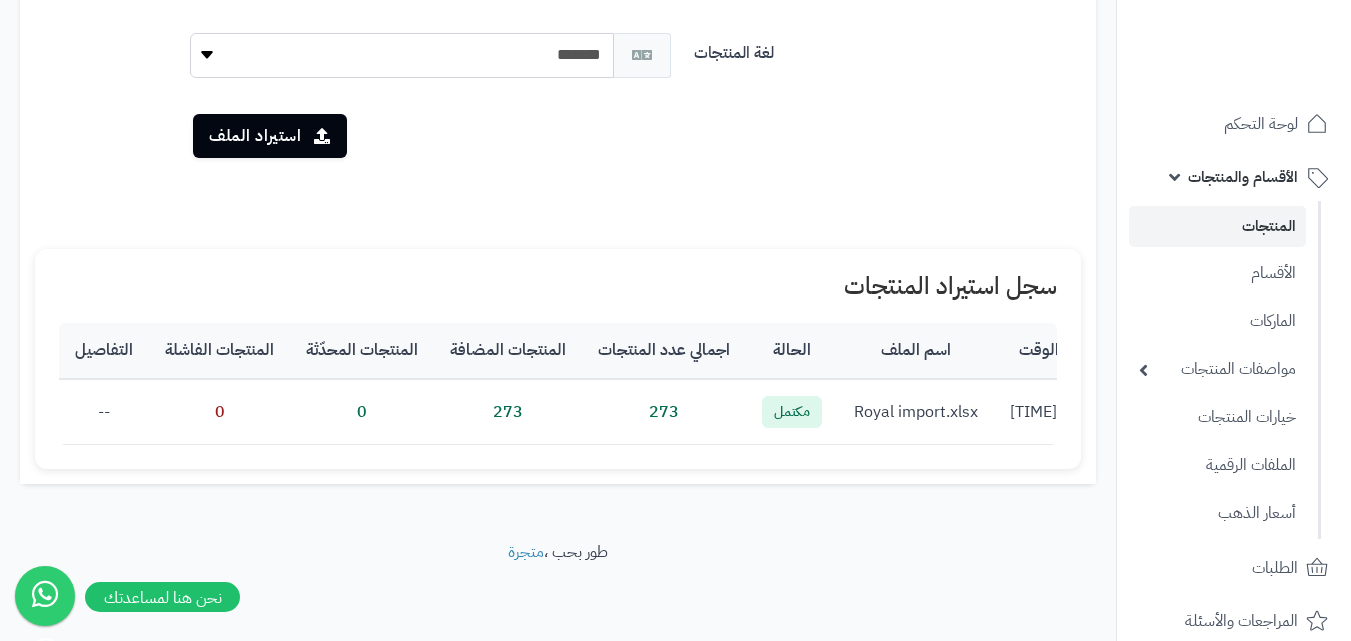 drag, startPoint x: 85, startPoint y: 389, endPoint x: 102, endPoint y: 400, distance: 20.248457 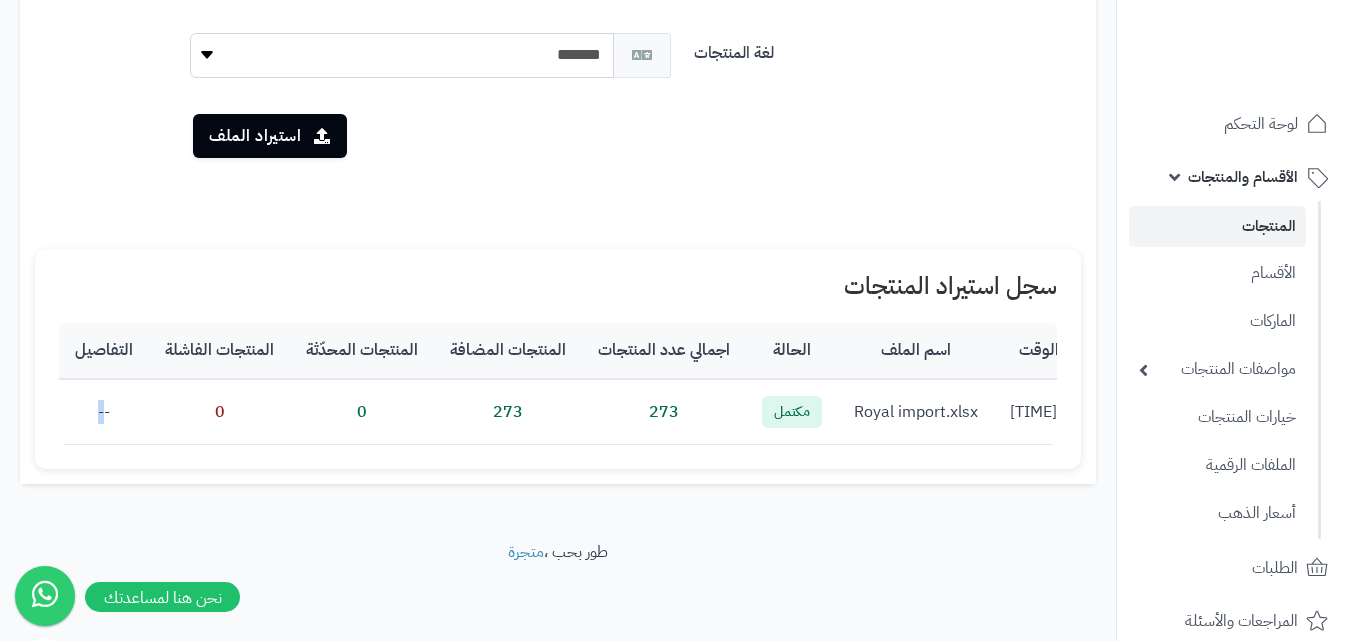 scroll, scrollTop: 0, scrollLeft: 1, axis: horizontal 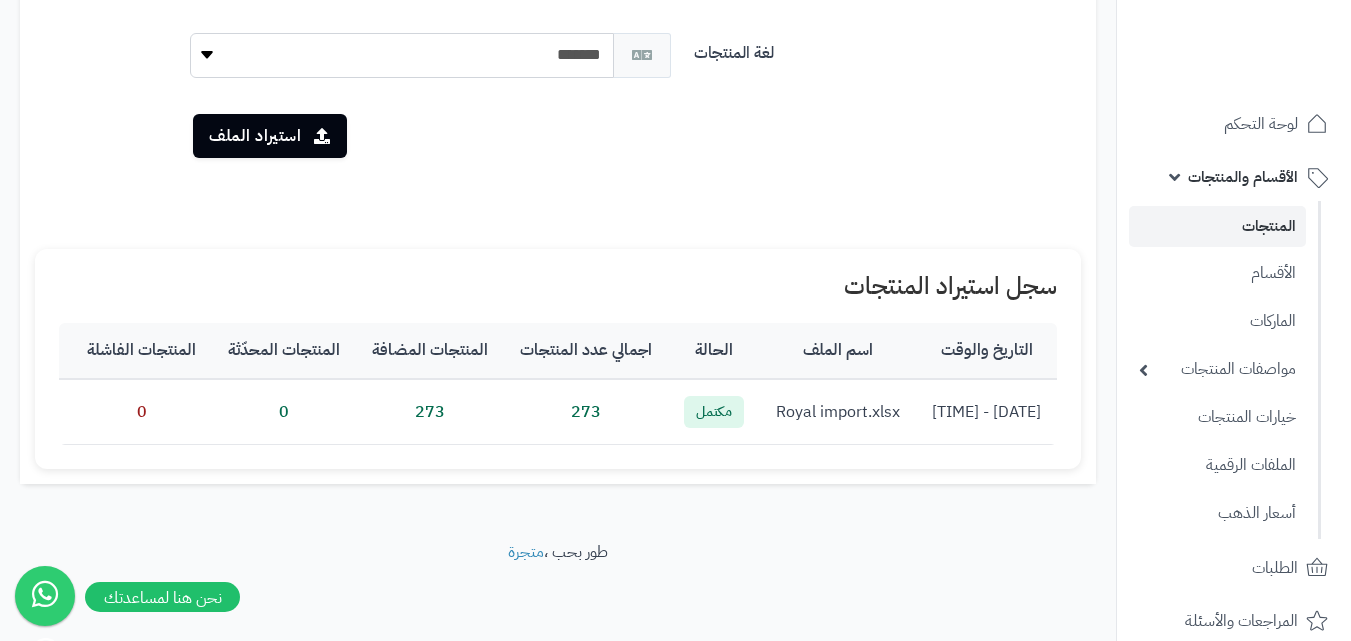 drag, startPoint x: 1050, startPoint y: 378, endPoint x: 875, endPoint y: 406, distance: 177.22585 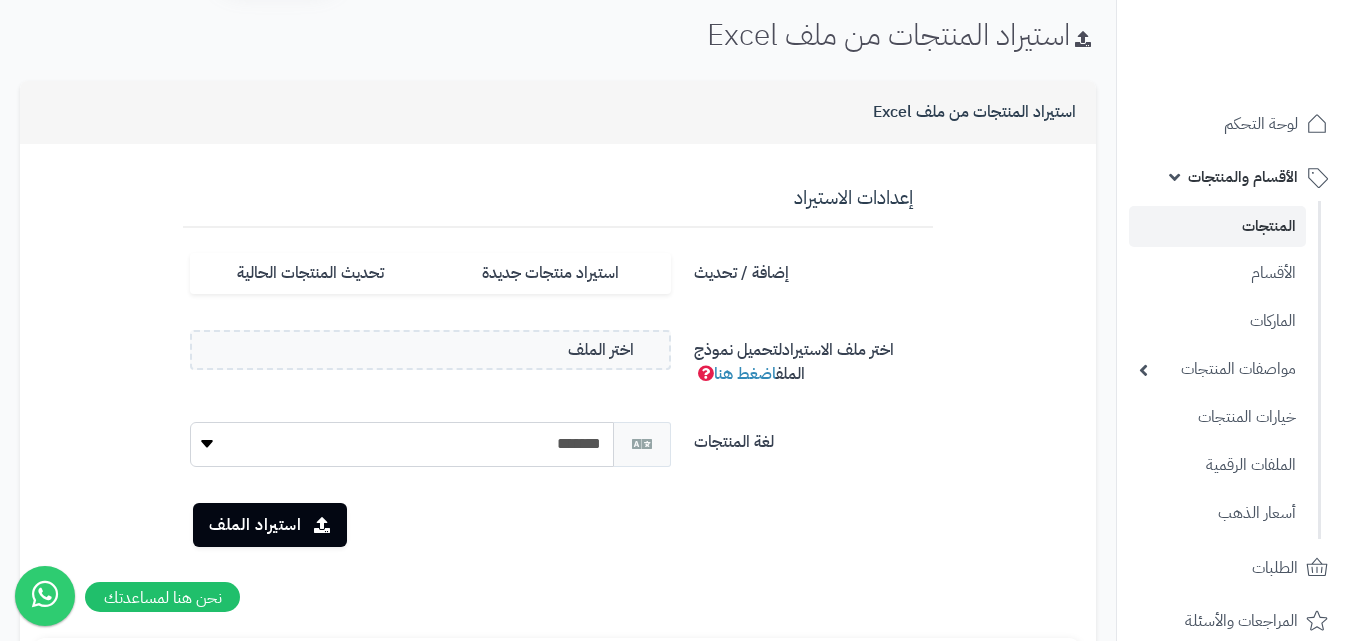 scroll, scrollTop: 0, scrollLeft: 0, axis: both 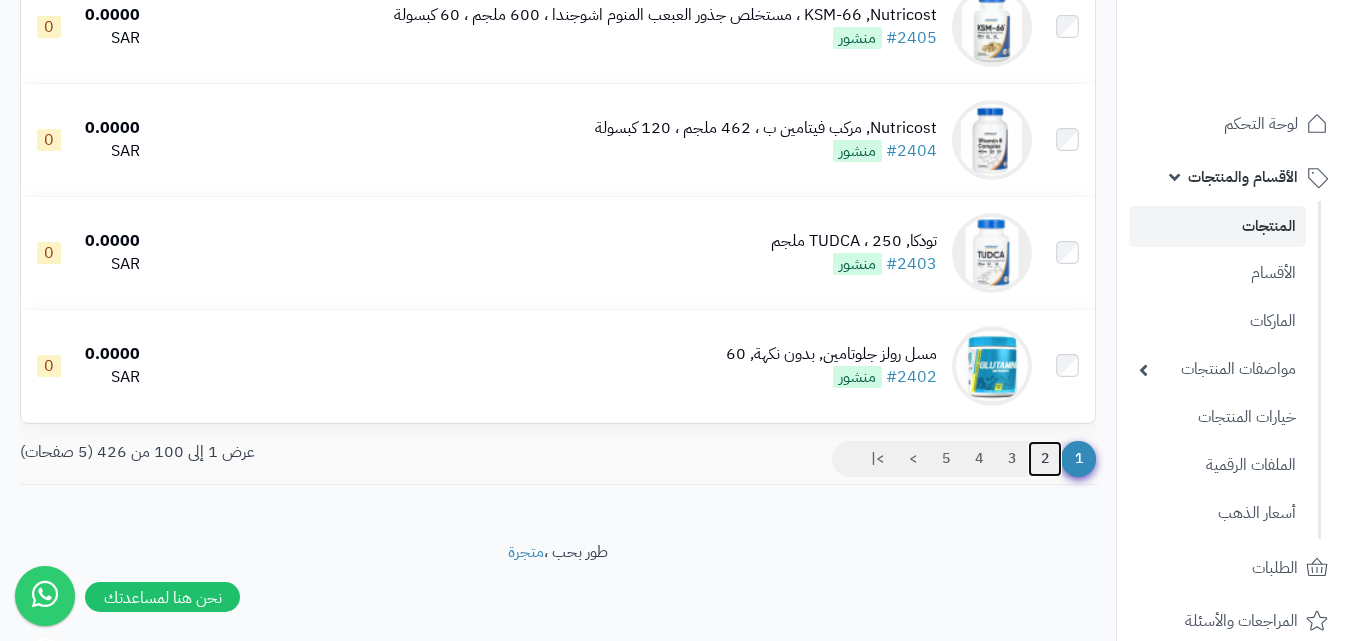 click on "2" at bounding box center (1045, 459) 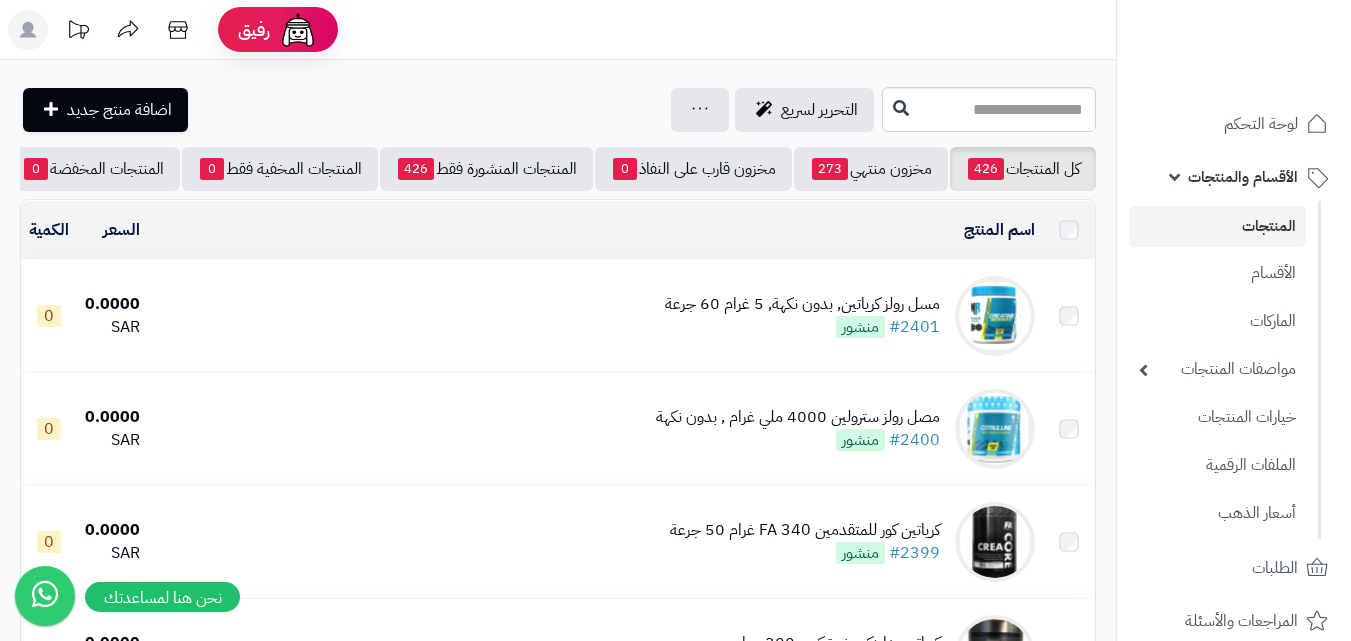 scroll, scrollTop: 0, scrollLeft: 0, axis: both 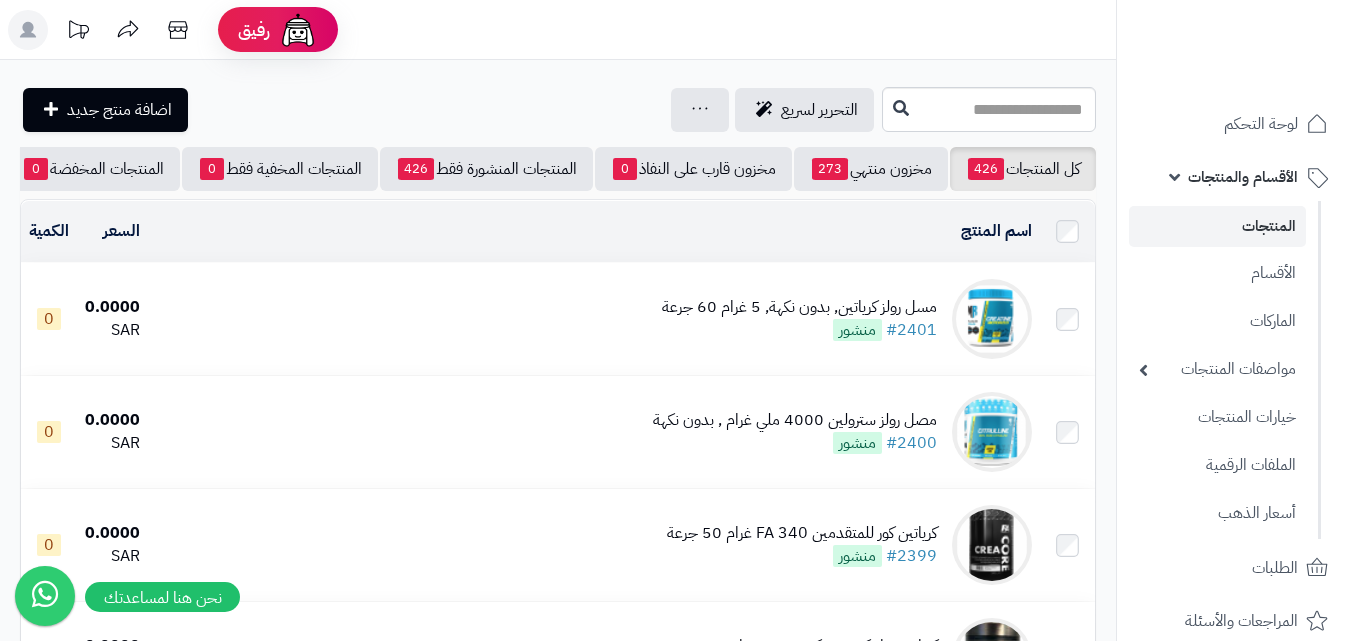 click at bounding box center (1067, 231) 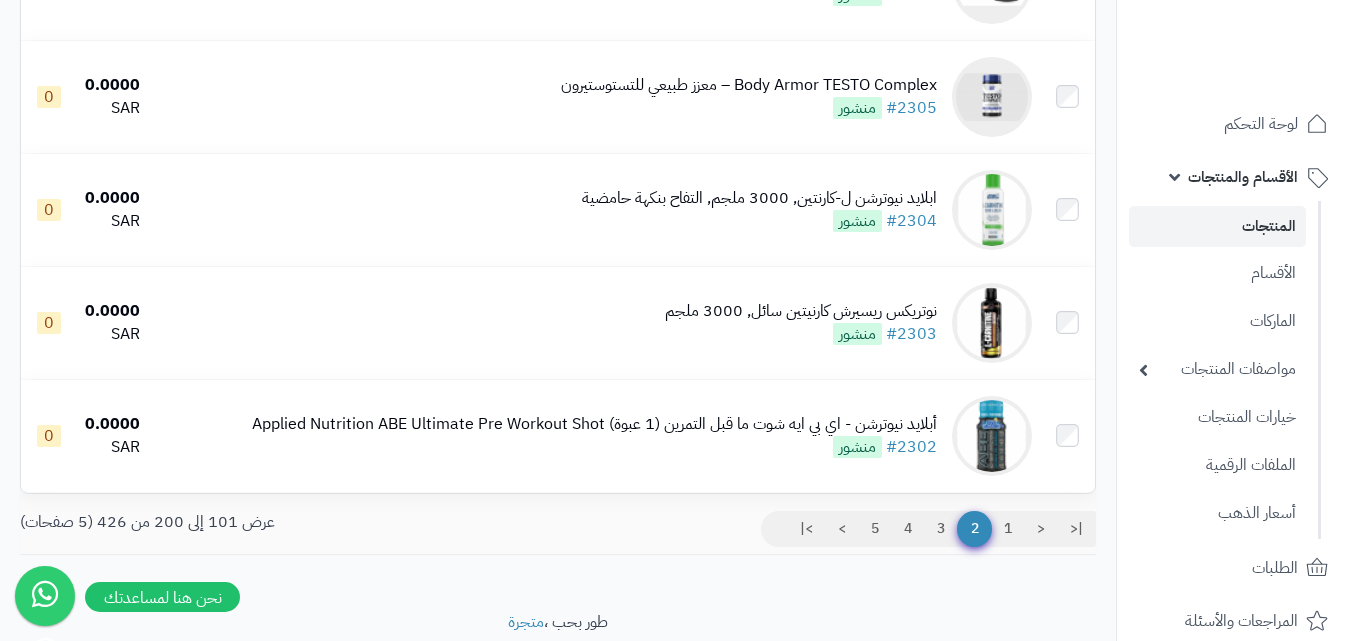 scroll, scrollTop: 11172, scrollLeft: 0, axis: vertical 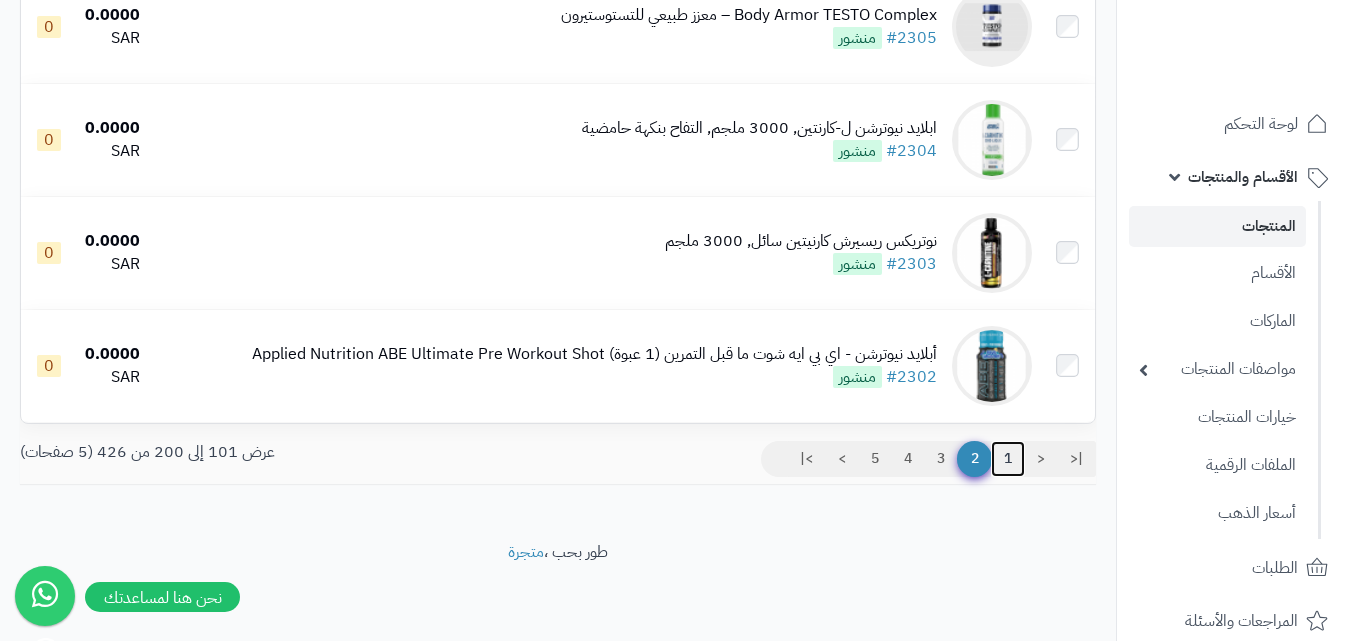 click on "1" at bounding box center [1008, 459] 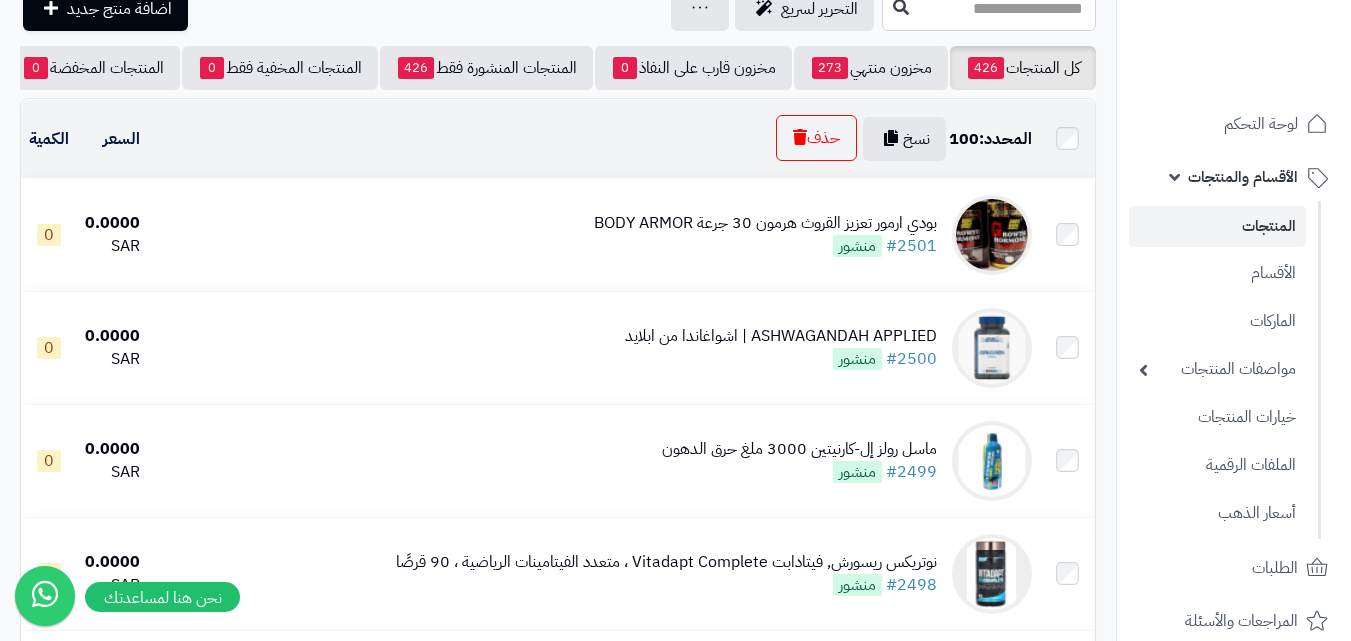 scroll, scrollTop: 100, scrollLeft: 0, axis: vertical 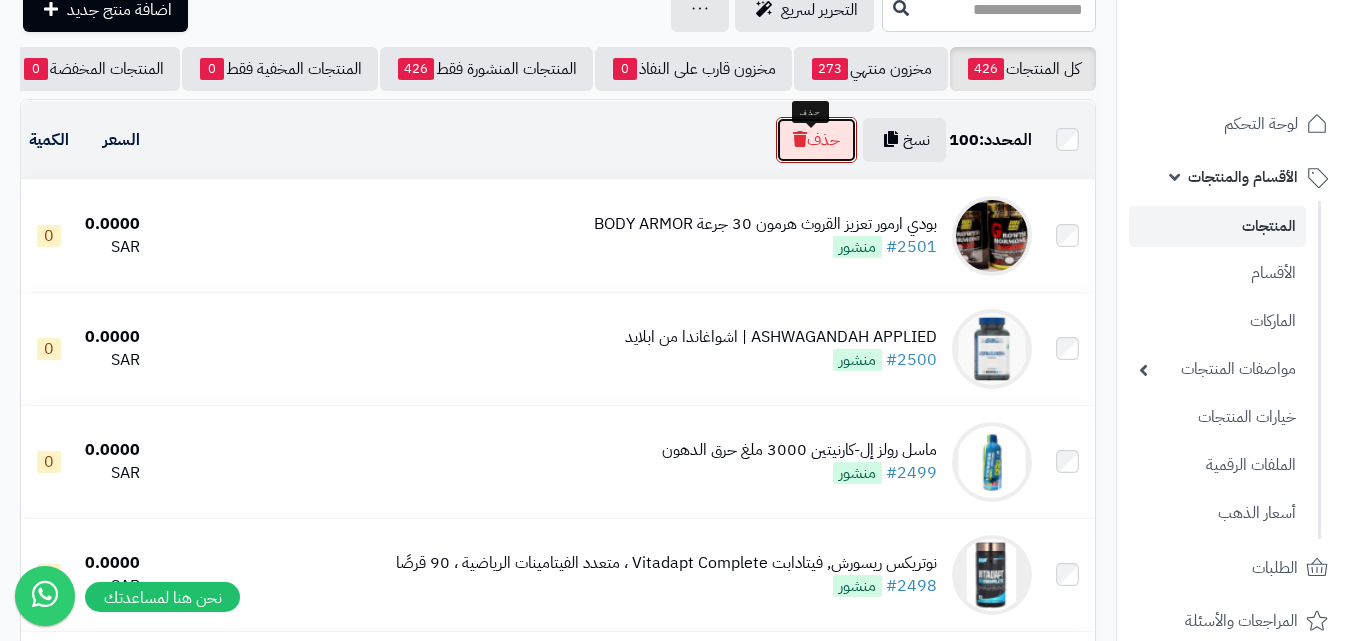 drag, startPoint x: 806, startPoint y: 160, endPoint x: 569, endPoint y: 102, distance: 243.99385 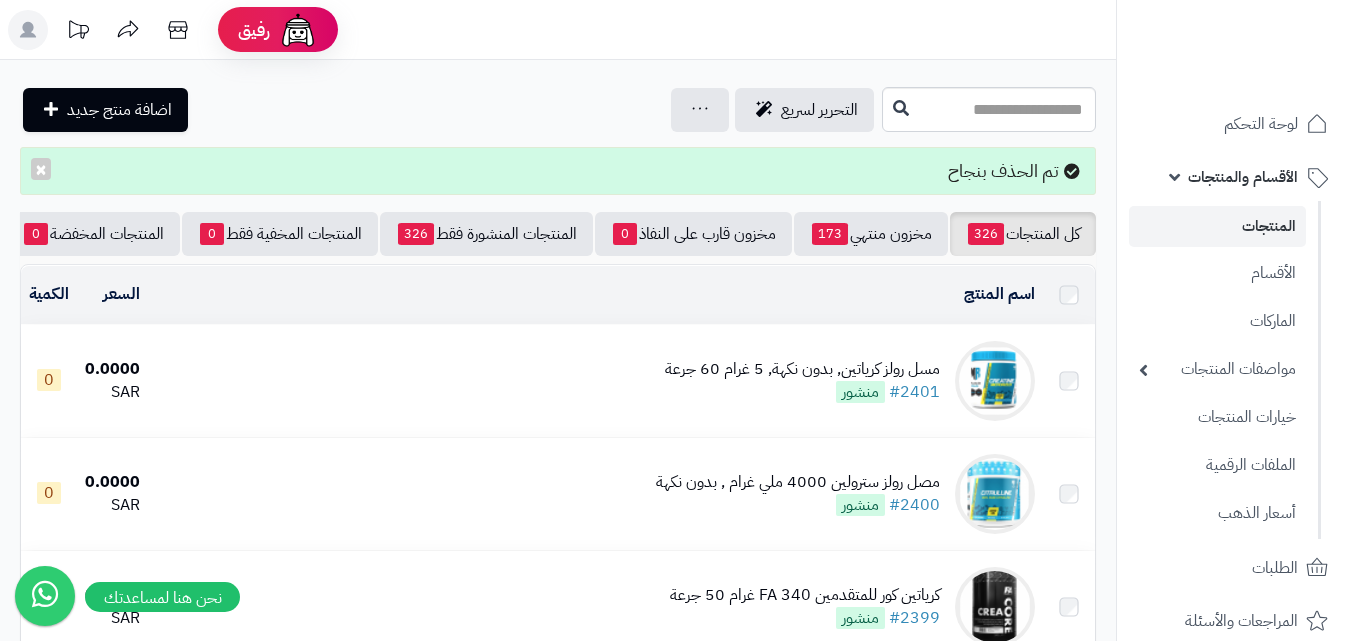 scroll, scrollTop: 0, scrollLeft: 0, axis: both 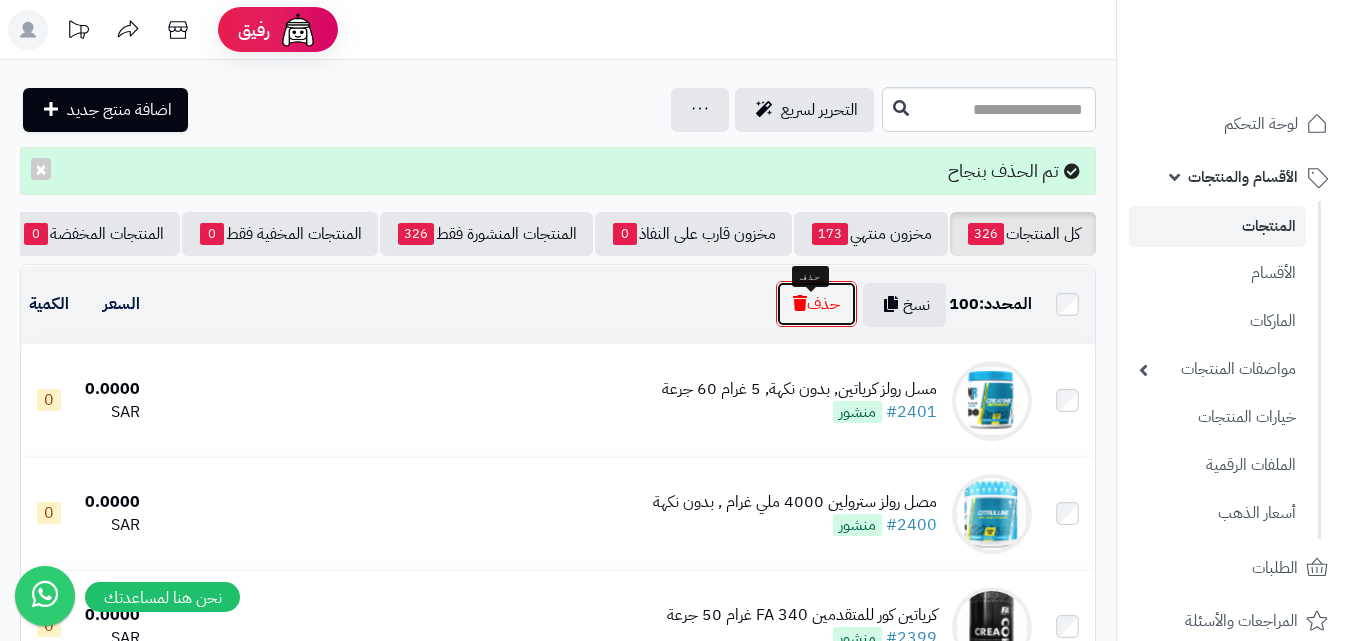 click on "حذف" at bounding box center (816, 304) 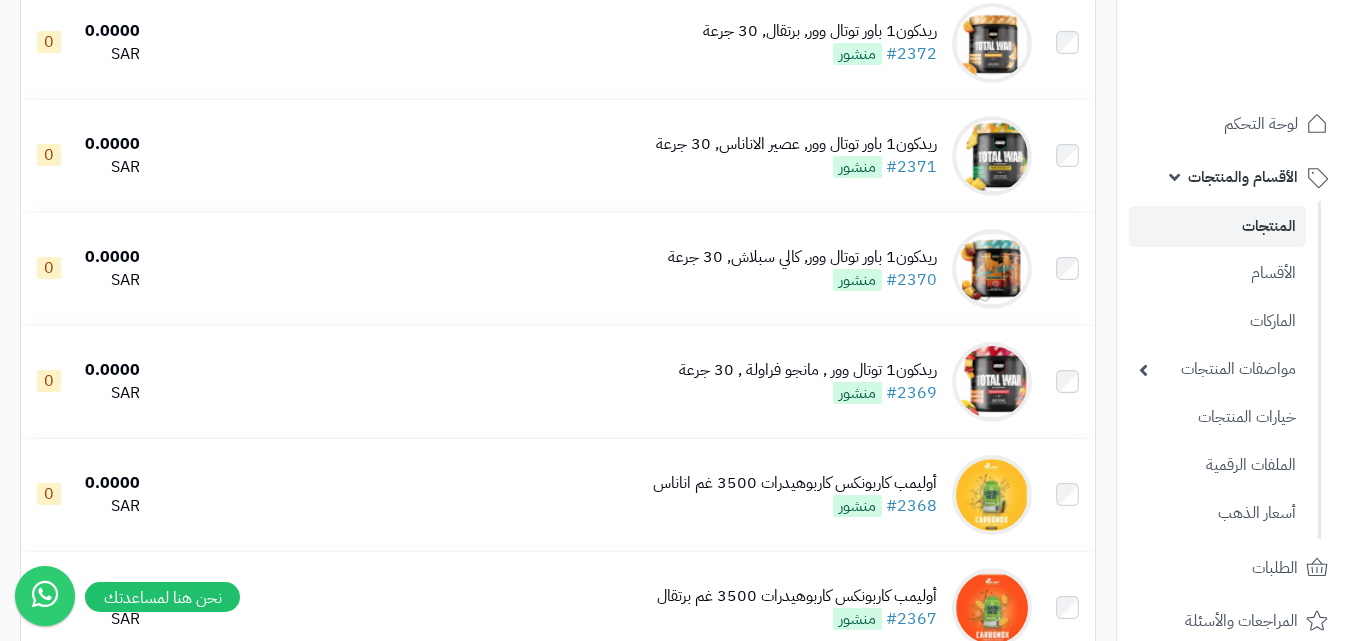 scroll, scrollTop: 3600, scrollLeft: 0, axis: vertical 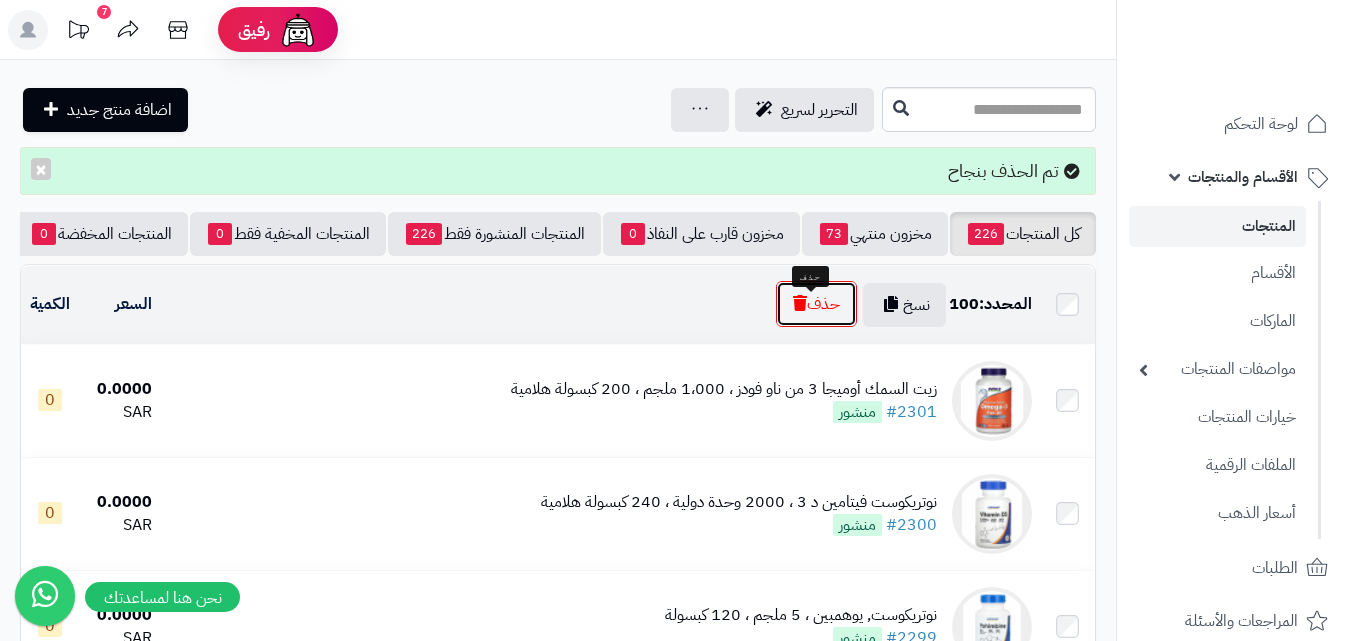 click on "حذف" at bounding box center [816, 304] 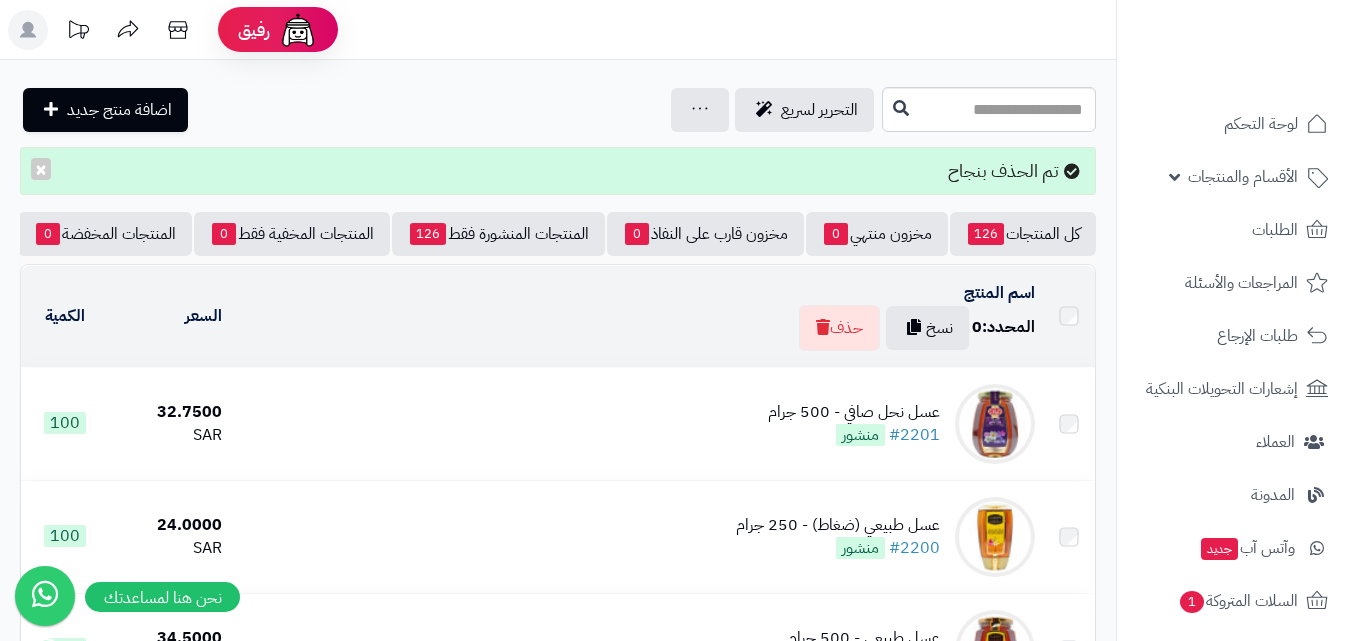 scroll, scrollTop: 0, scrollLeft: 0, axis: both 